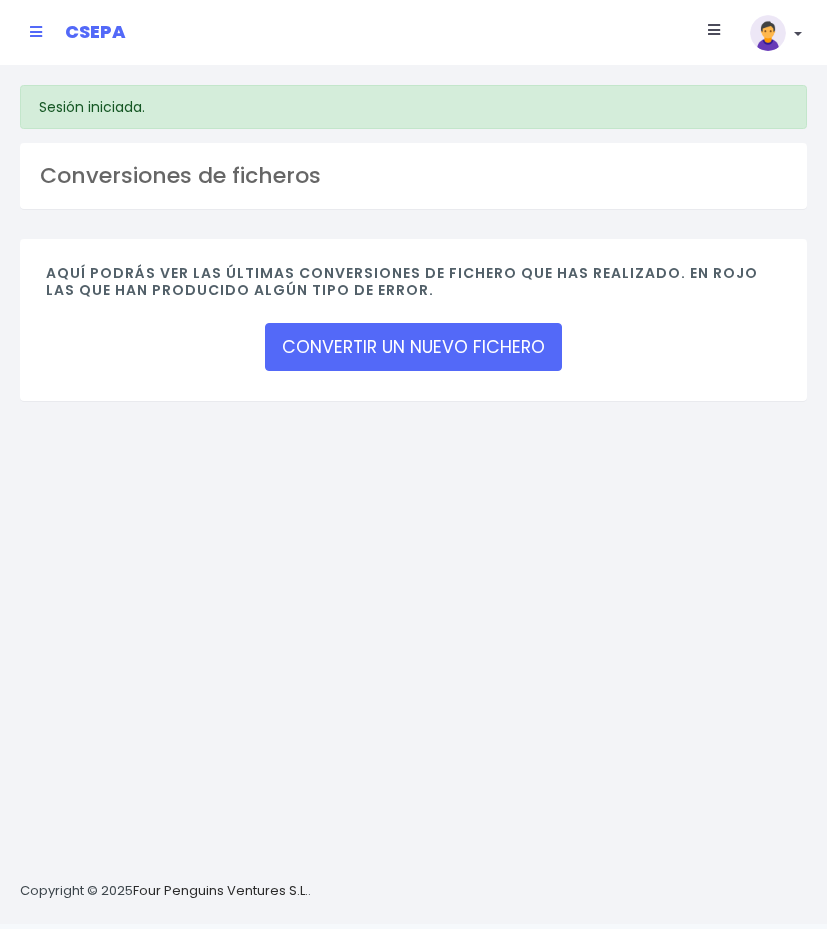 scroll, scrollTop: 0, scrollLeft: 0, axis: both 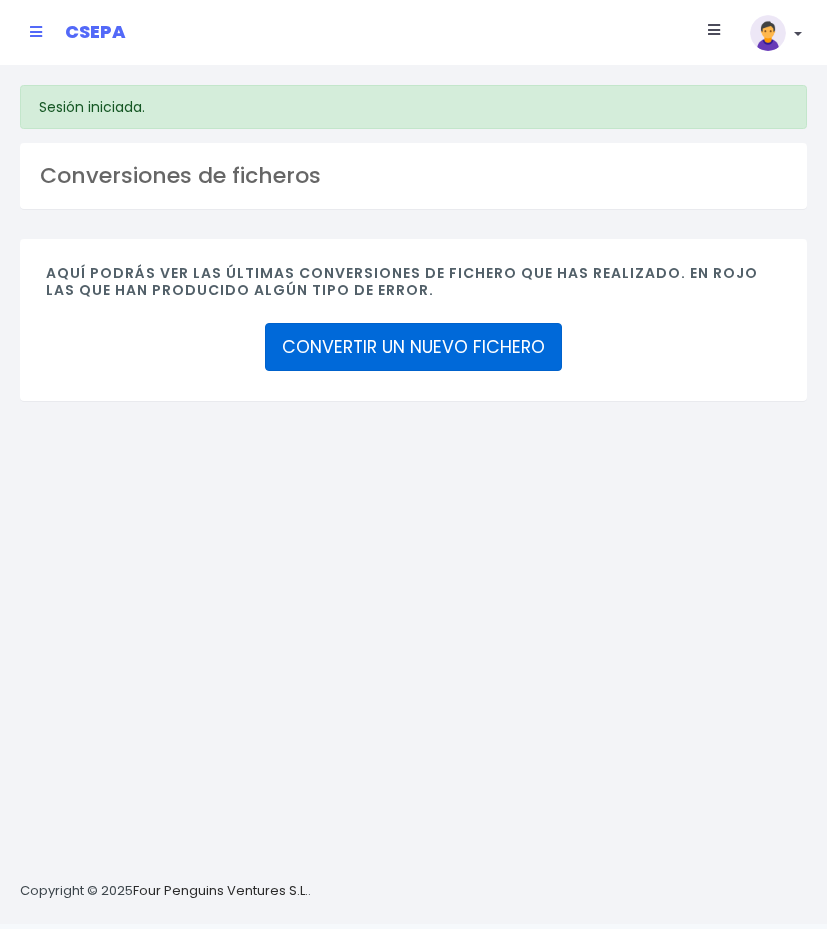 click on "CONVERTIR UN NUEVO FICHERO" at bounding box center [413, 347] 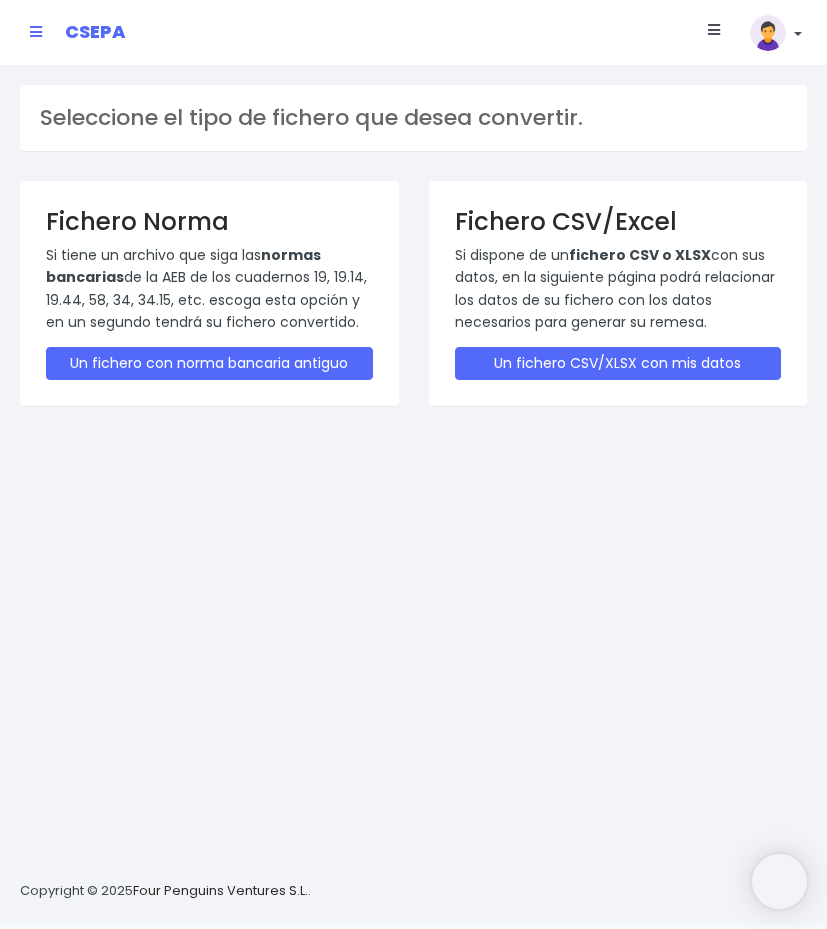scroll, scrollTop: 0, scrollLeft: 0, axis: both 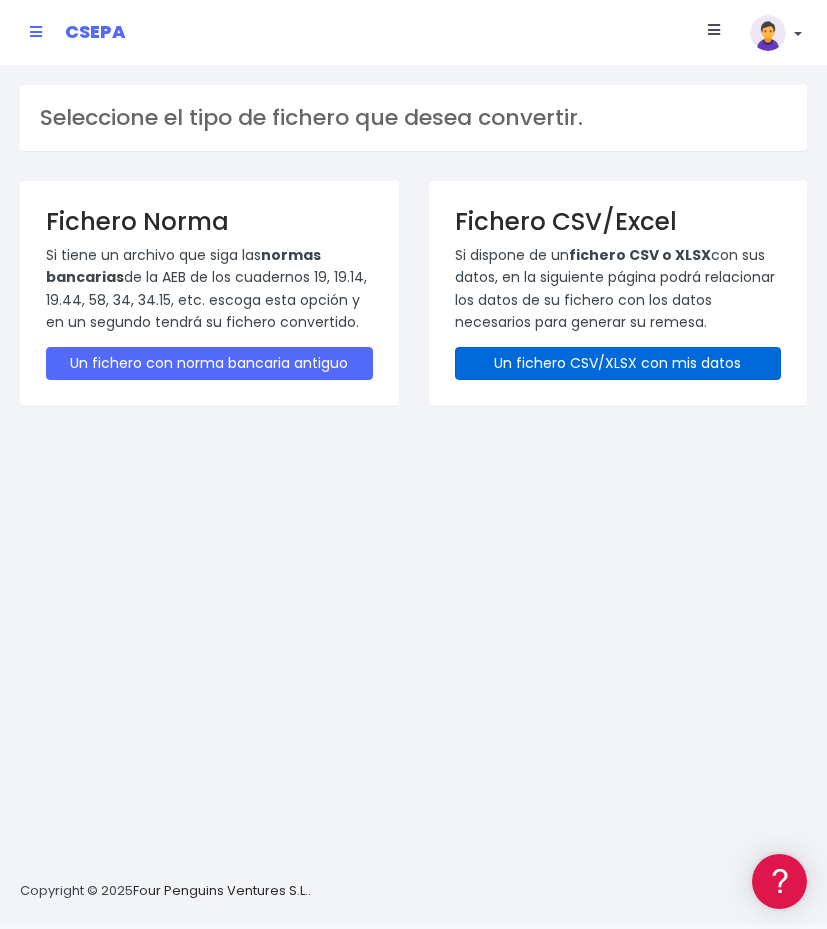 click on "Un fichero CSV/XLSX con mis datos" at bounding box center [618, 363] 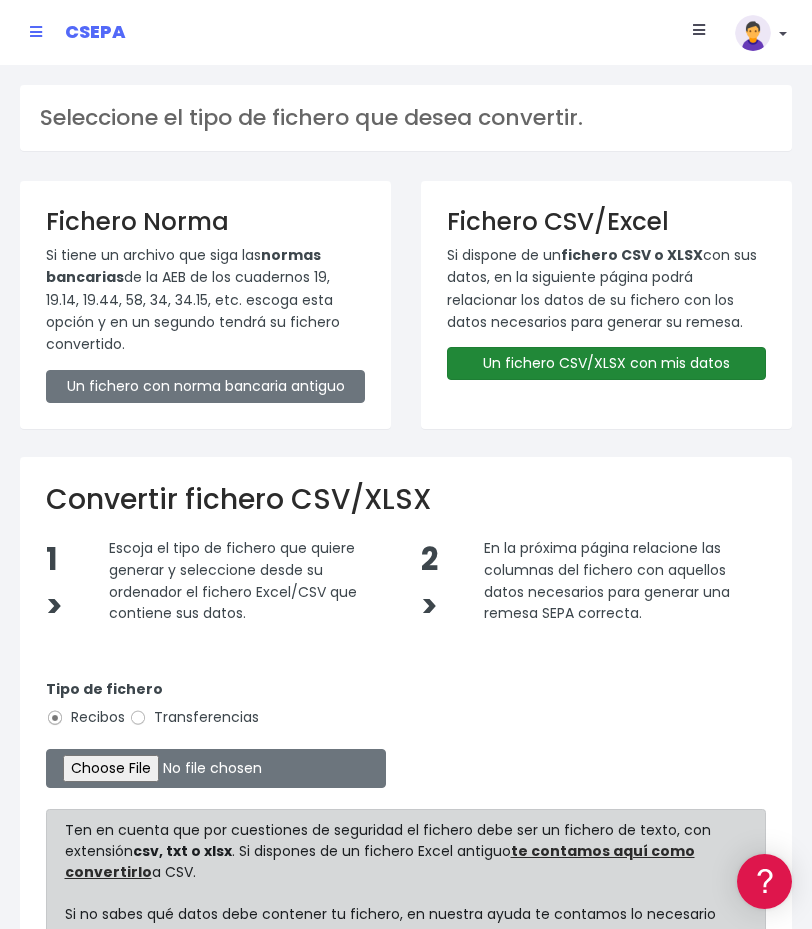 scroll, scrollTop: 208, scrollLeft: 0, axis: vertical 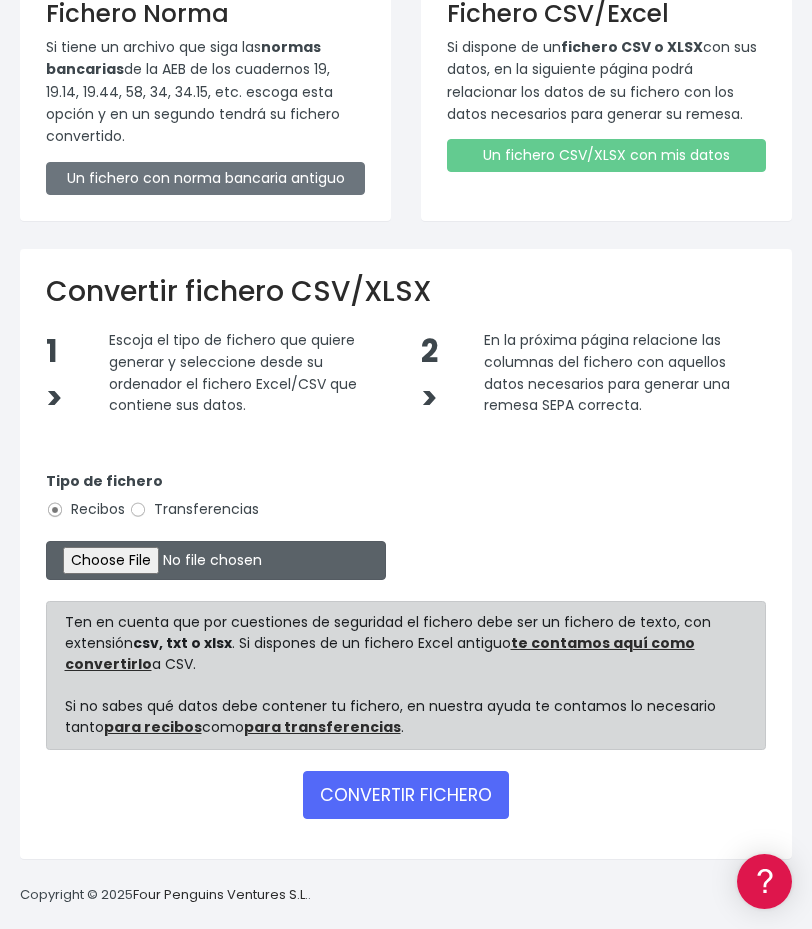 click at bounding box center (216, 560) 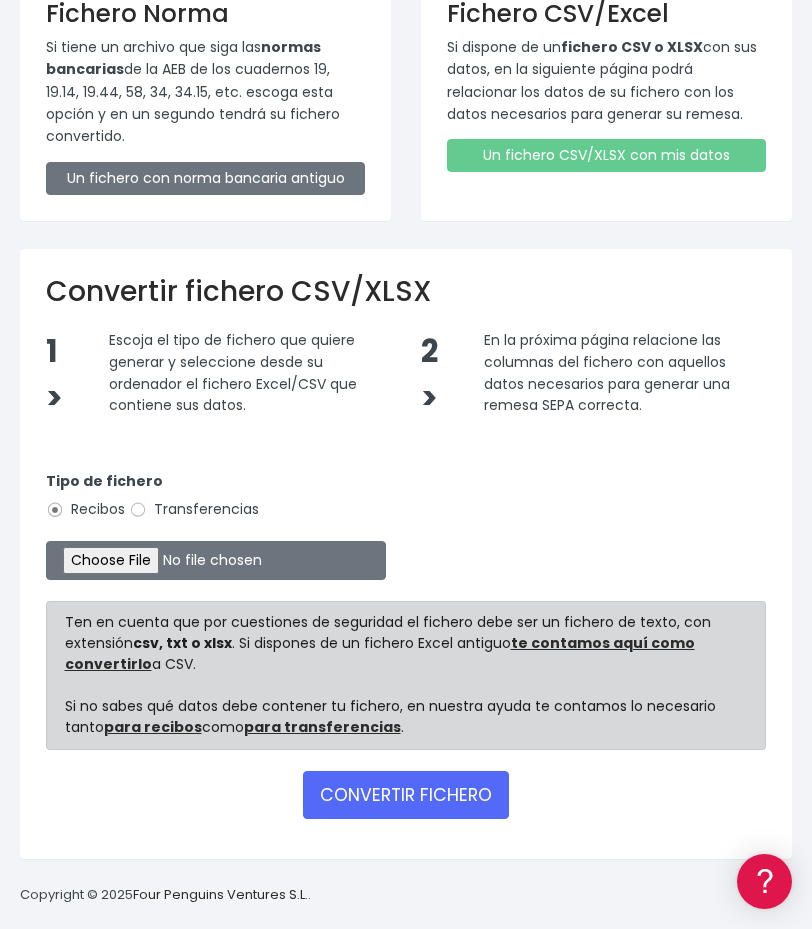 click on "Transferencias" at bounding box center (194, 509) 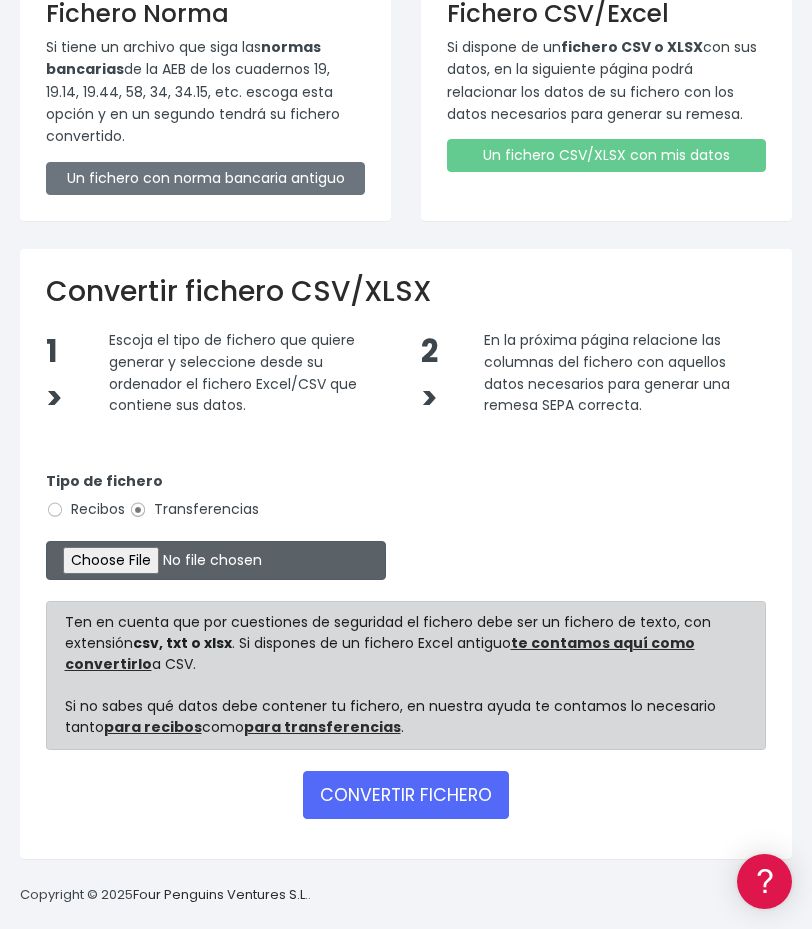 click at bounding box center [216, 560] 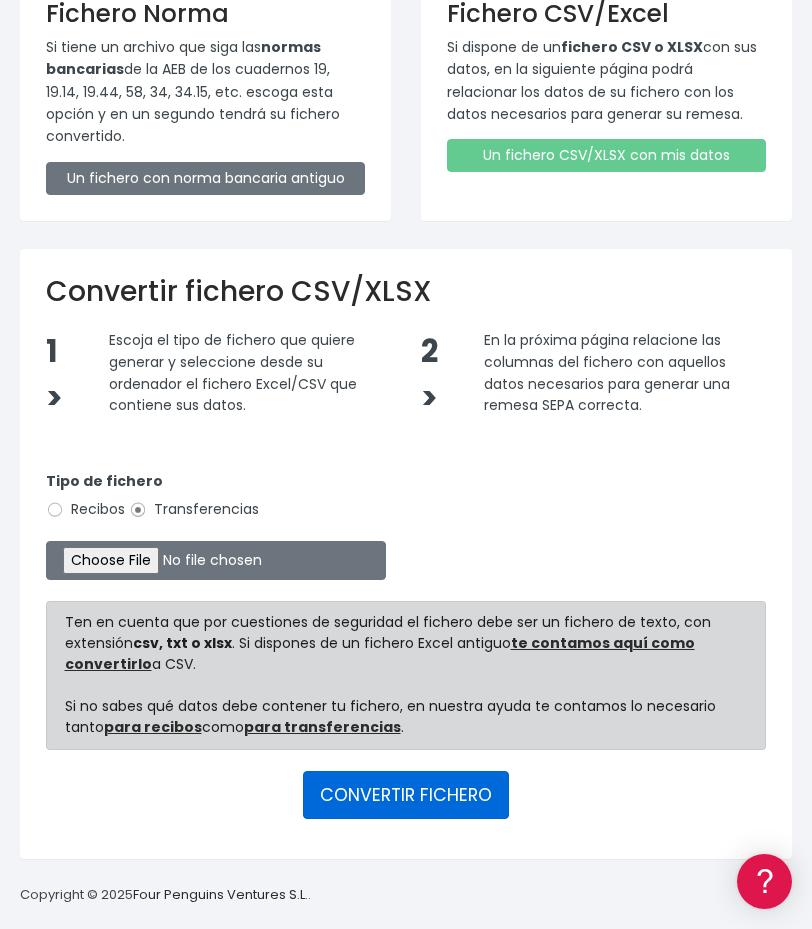 click on "CONVERTIR FICHERO" at bounding box center (406, 795) 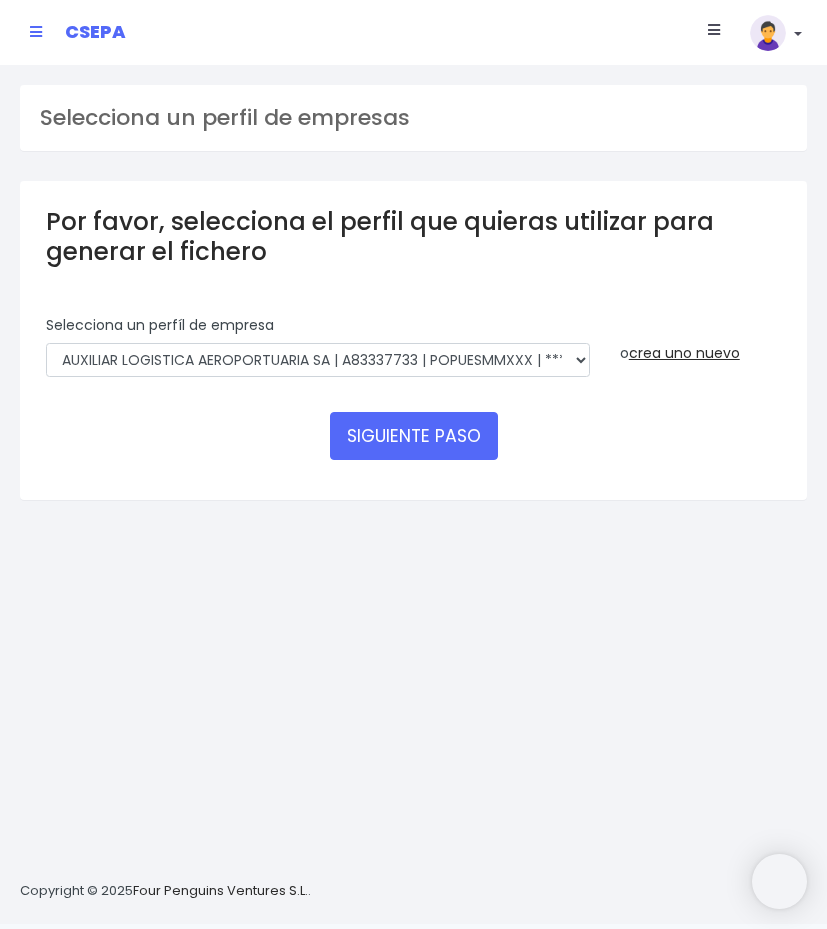 scroll, scrollTop: 0, scrollLeft: 0, axis: both 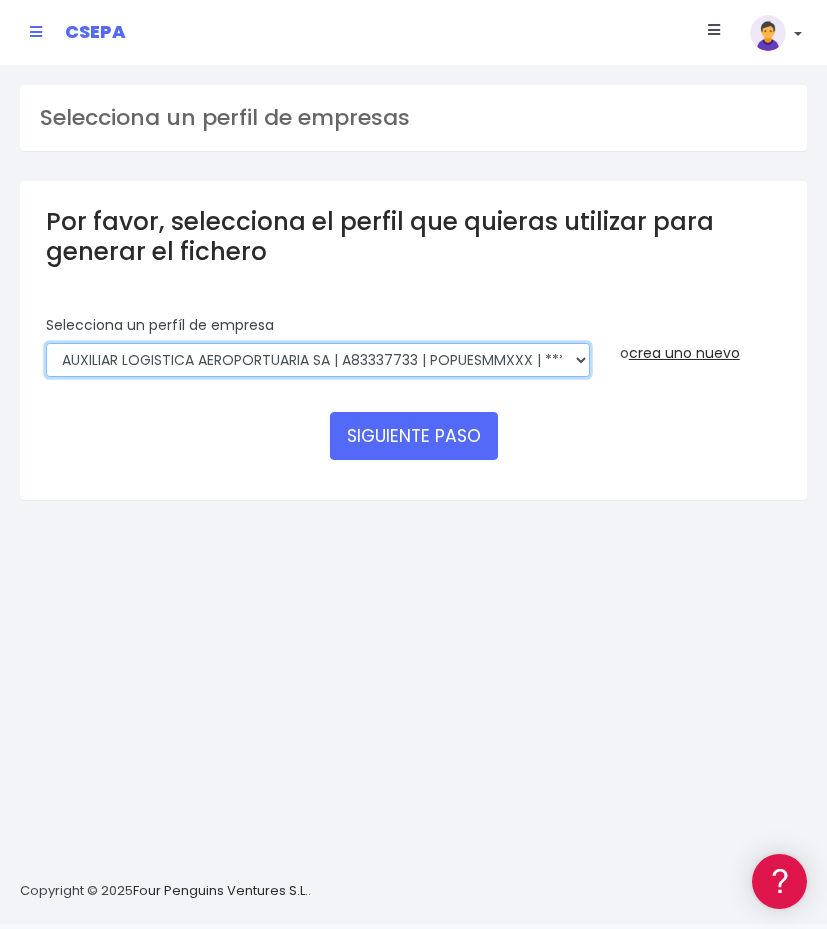 drag, startPoint x: 483, startPoint y: 358, endPoint x: 475, endPoint y: 367, distance: 12.0415945 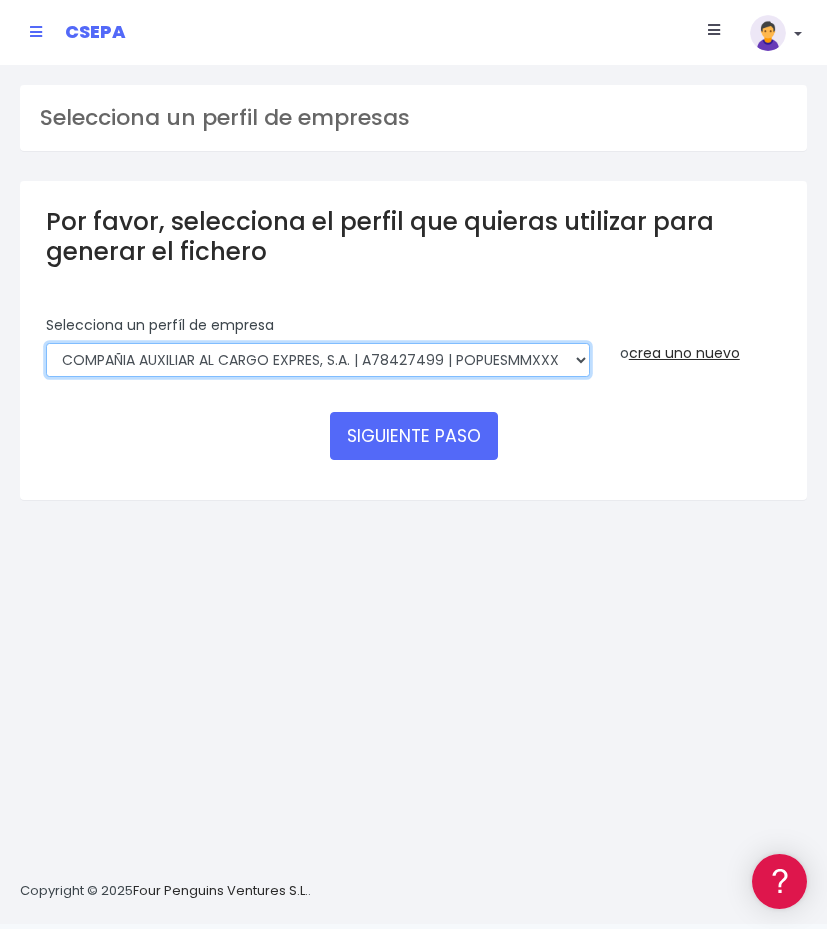 click on "AUXILIAR LOGISTICA AEROPORTUARIA SA | A83337733 | POPUESMMXXX | ***63415
COMPAÑIA AUXILIAR AL CARGO EXPRES, S.A. | A78427499 | POPUESMMXXX | ***59101
AUXILIAR LOGISTICA AEROPORTUARIA SA | A83337733001 | POPUESMMXXX | ***63415
COMPANIA CACESA | A78427499000 | CAHMESMMXXX | ***00445
COMPANIA CACESA | A78427499000 | POPUESMMXXX | ***59101
COMPA?IA ALAER | A83337733000 | CAHMESMMXXX | ***00562
COMPA?IA ALAER | A83337733000 | POPUESMMXXX | ***63415
COMPAÑIA AUXILIAR AL CARGO EXPRESS SA |  | POPUESMMXXX | ***59101" at bounding box center (318, 360) 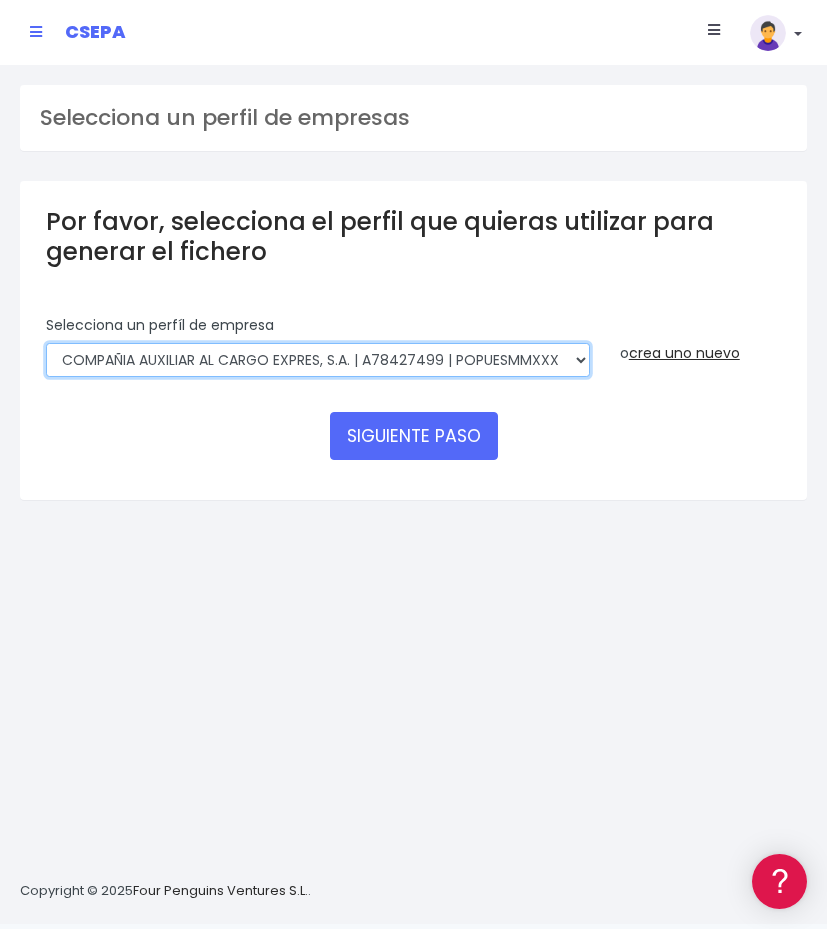 click on "AUXILIAR LOGISTICA AEROPORTUARIA SA | A83337733 | POPUESMMXXX | ***63415
COMPAÑIA AUXILIAR AL CARGO EXPRES, S.A. | A78427499 | POPUESMMXXX | ***59101
AUXILIAR LOGISTICA AEROPORTUARIA SA | A83337733001 | POPUESMMXXX | ***63415
COMPANIA CACESA | A78427499000 | CAHMESMMXXX | ***00445
COMPANIA CACESA | A78427499000 | POPUESMMXXX | ***59101
COMPA?IA ALAER | A83337733000 | CAHMESMMXXX | ***00562
COMPA?IA ALAER | A83337733000 | POPUESMMXXX | ***63415
COMPAÑIA AUXILIAR AL CARGO EXPRESS SA |  | POPUESMMXXX | ***59101" at bounding box center [318, 360] 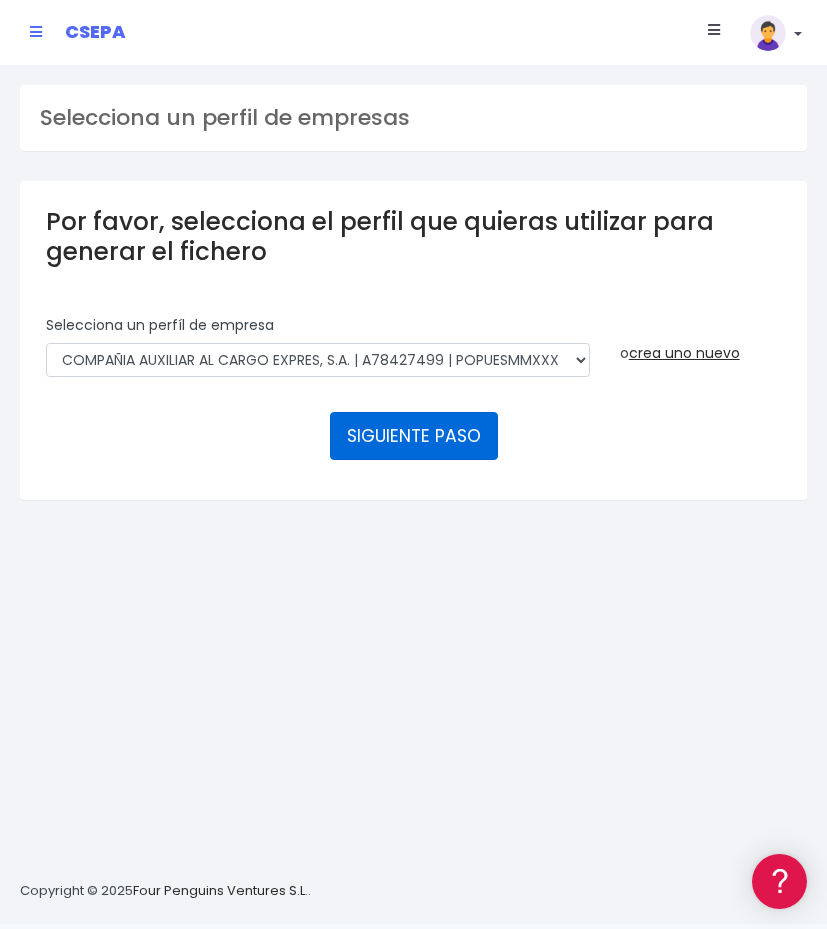 click on "SIGUIENTE PASO" at bounding box center (414, 436) 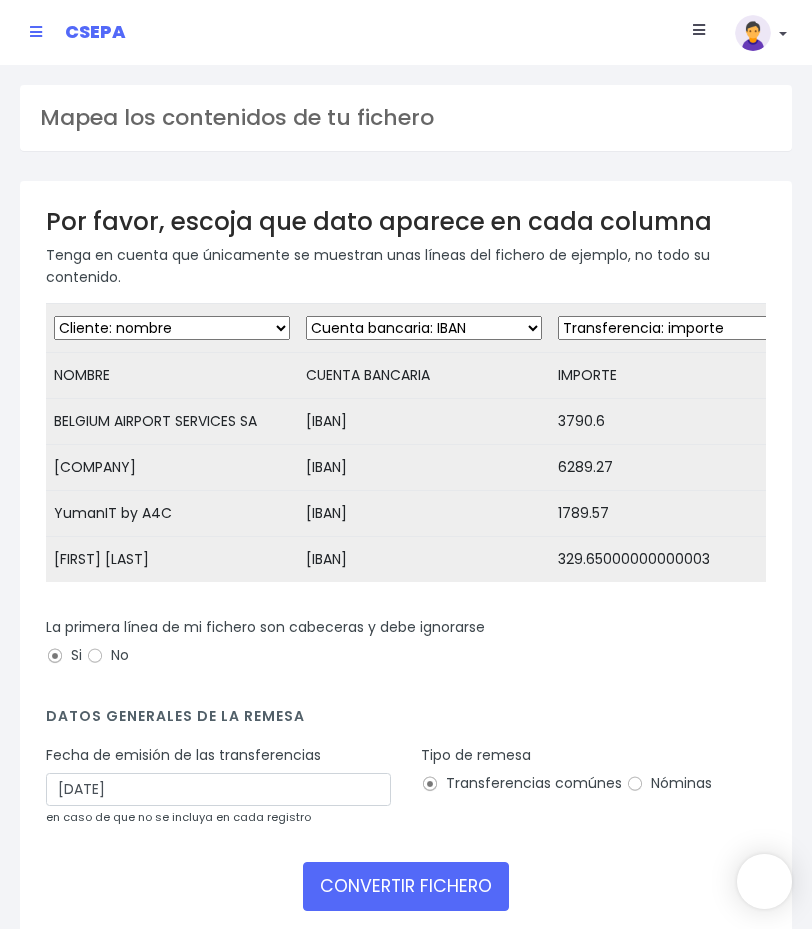scroll, scrollTop: 0, scrollLeft: 0, axis: both 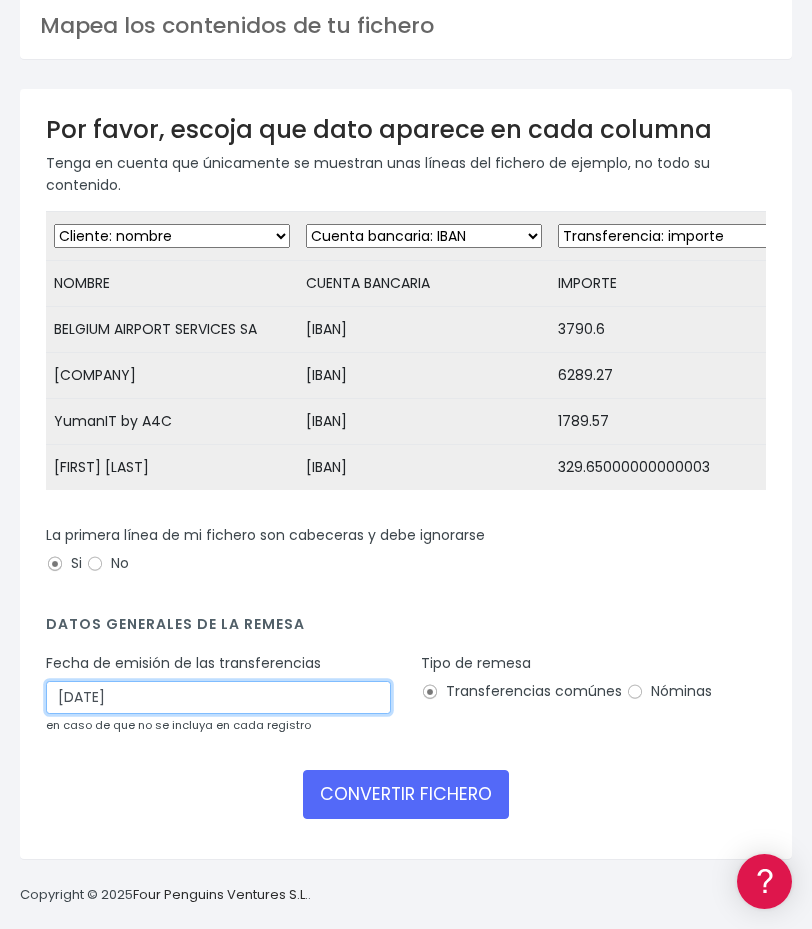 click on "10/08/2025" at bounding box center [218, 698] 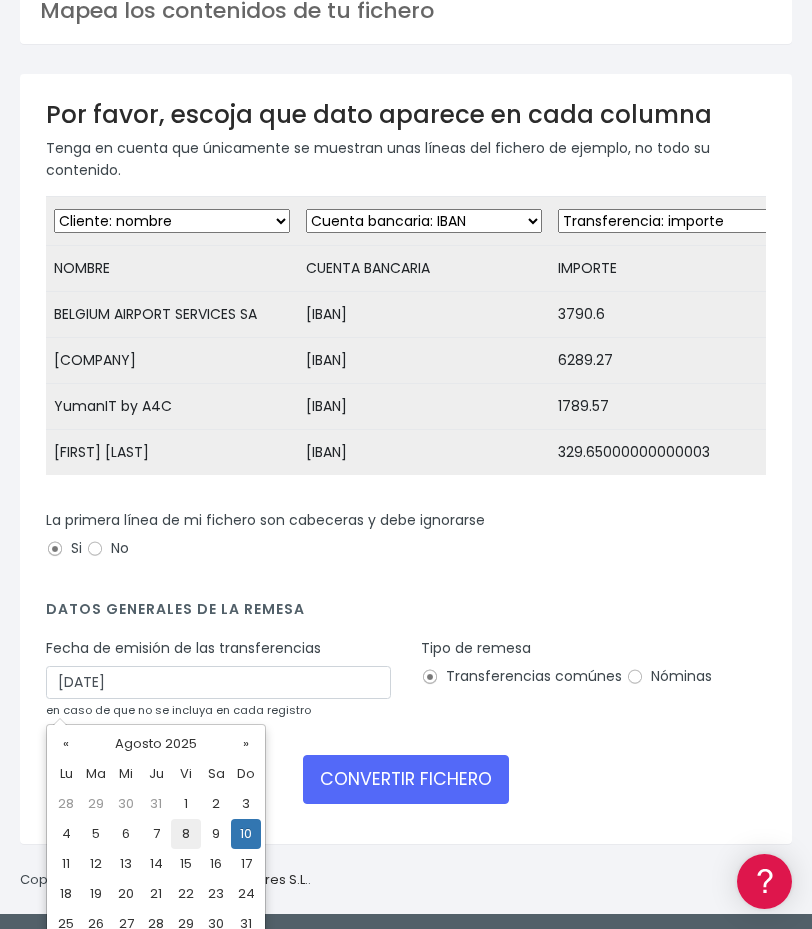 click on "8" at bounding box center [186, 834] 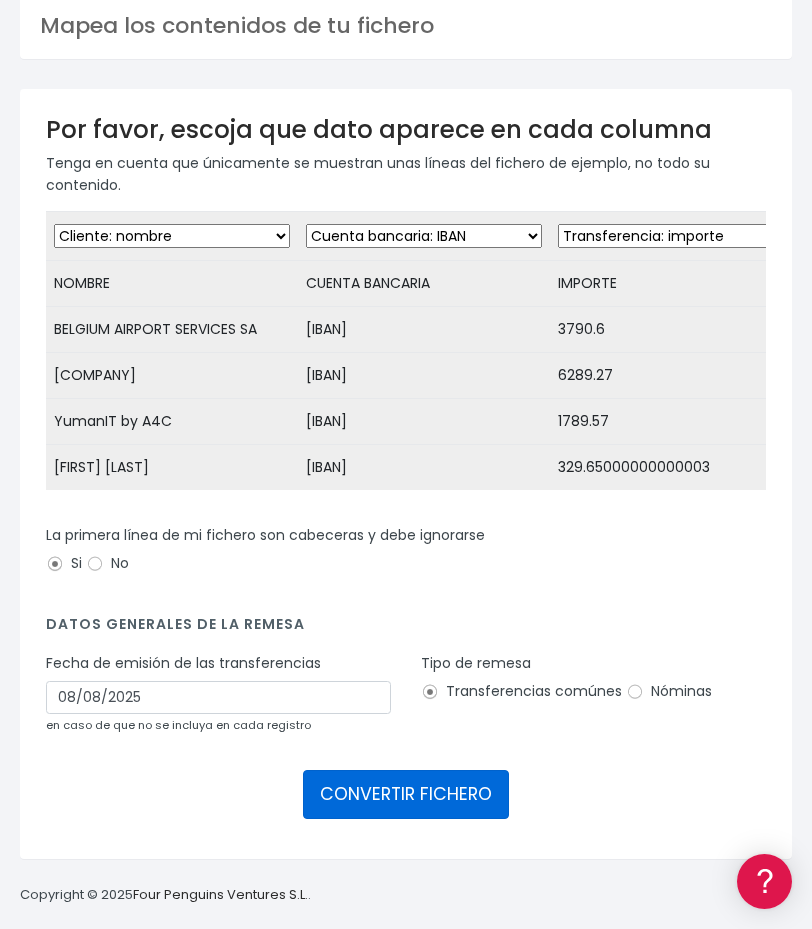 click on "CONVERTIR FICHERO" at bounding box center (406, 794) 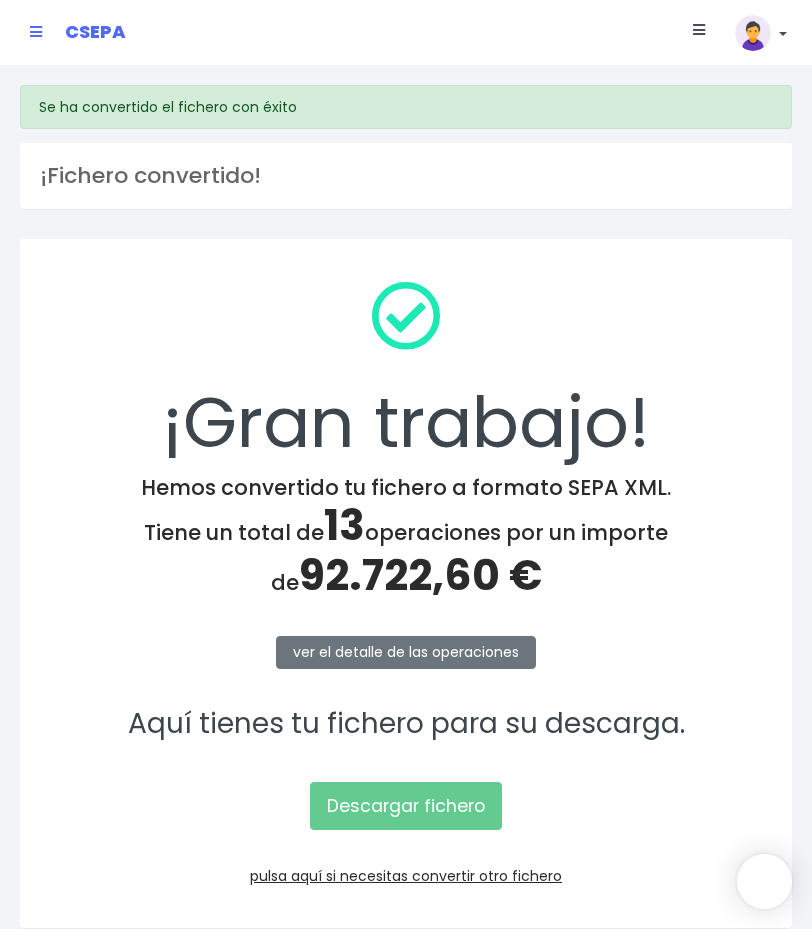 scroll, scrollTop: 0, scrollLeft: 0, axis: both 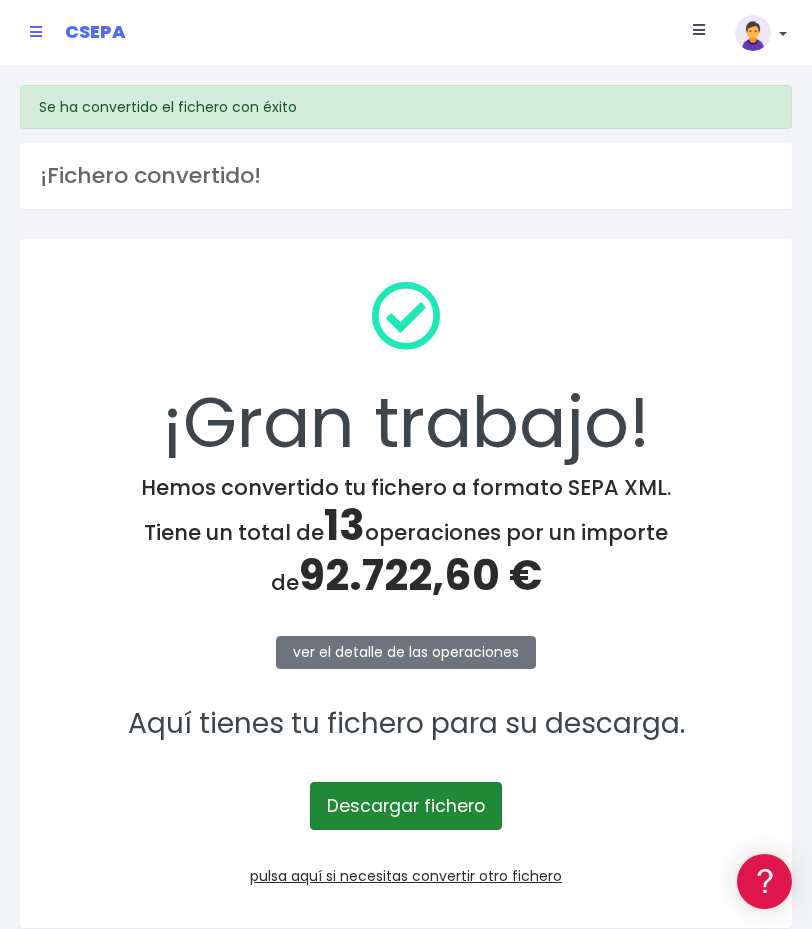 click on "Descargar fichero" at bounding box center (406, 806) 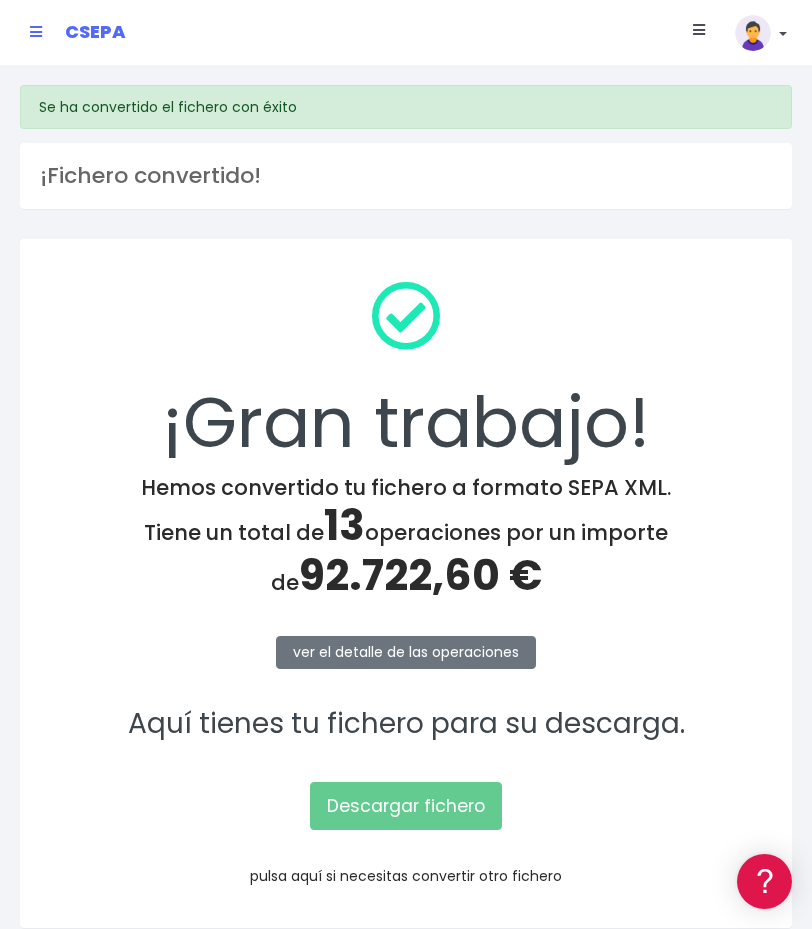 click on "pulsa aquí si necesitas convertir otro fichero" at bounding box center (406, 876) 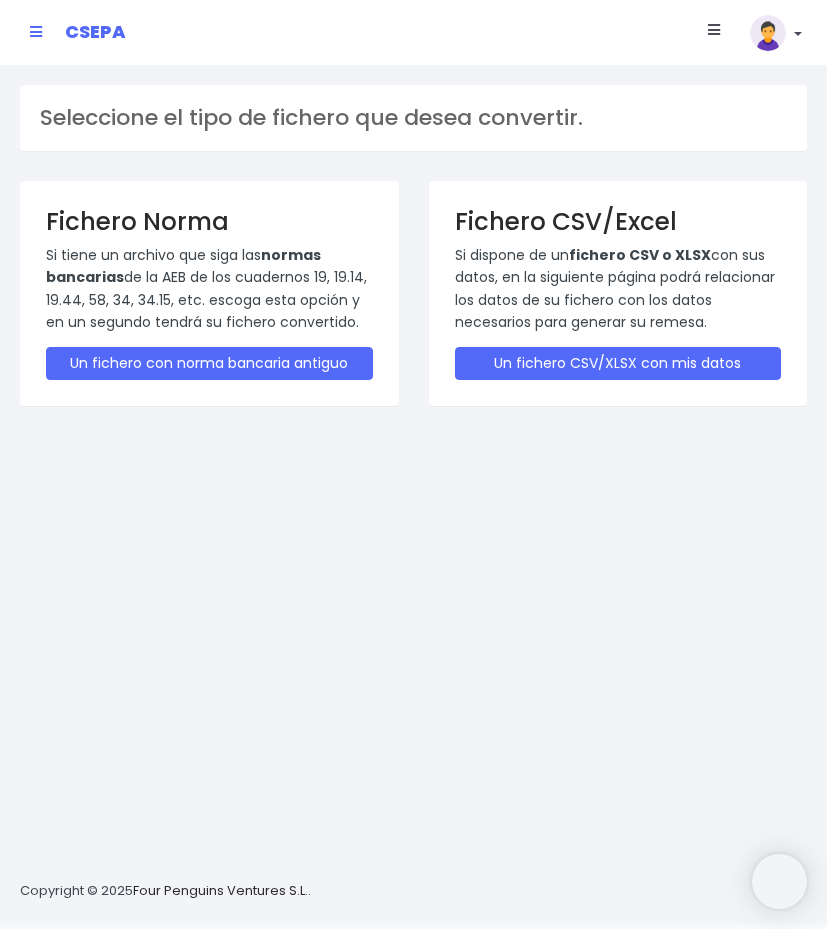 scroll, scrollTop: 0, scrollLeft: 0, axis: both 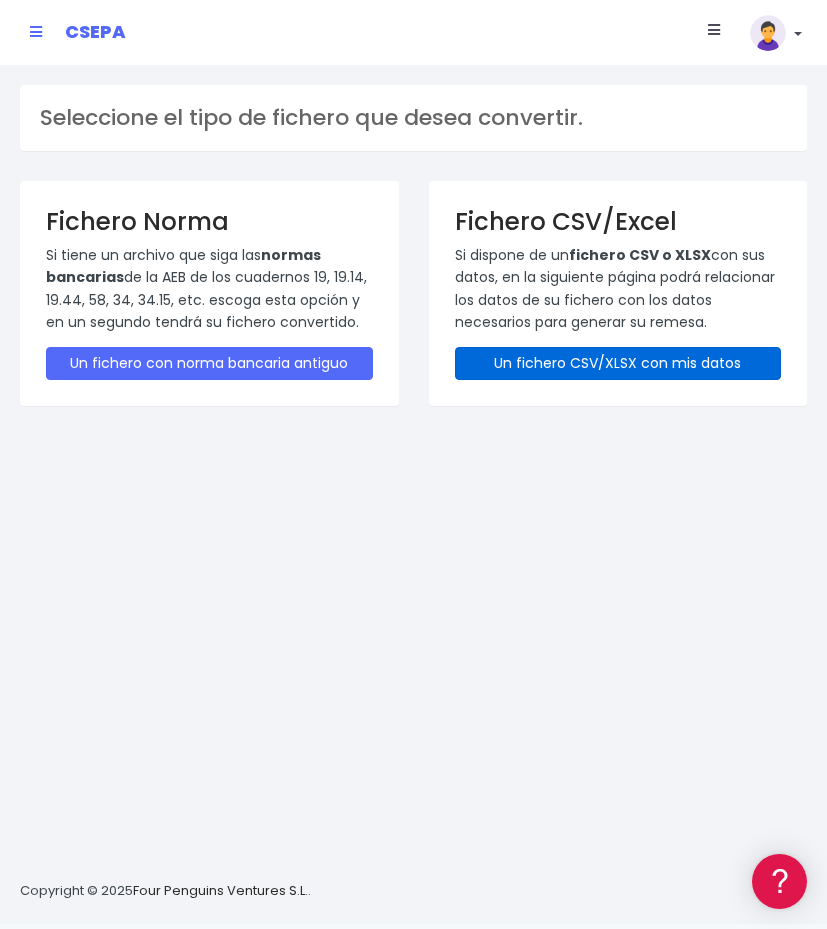 click on "Un fichero CSV/XLSX con mis datos" at bounding box center (618, 363) 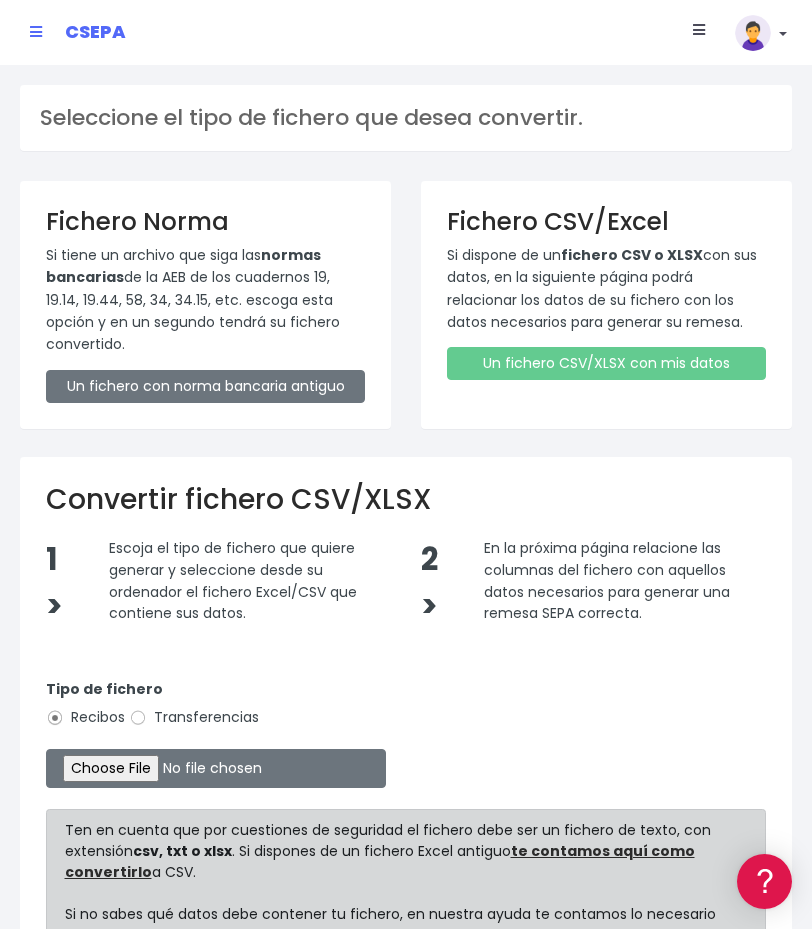 click on "Transferencias" at bounding box center [138, 718] 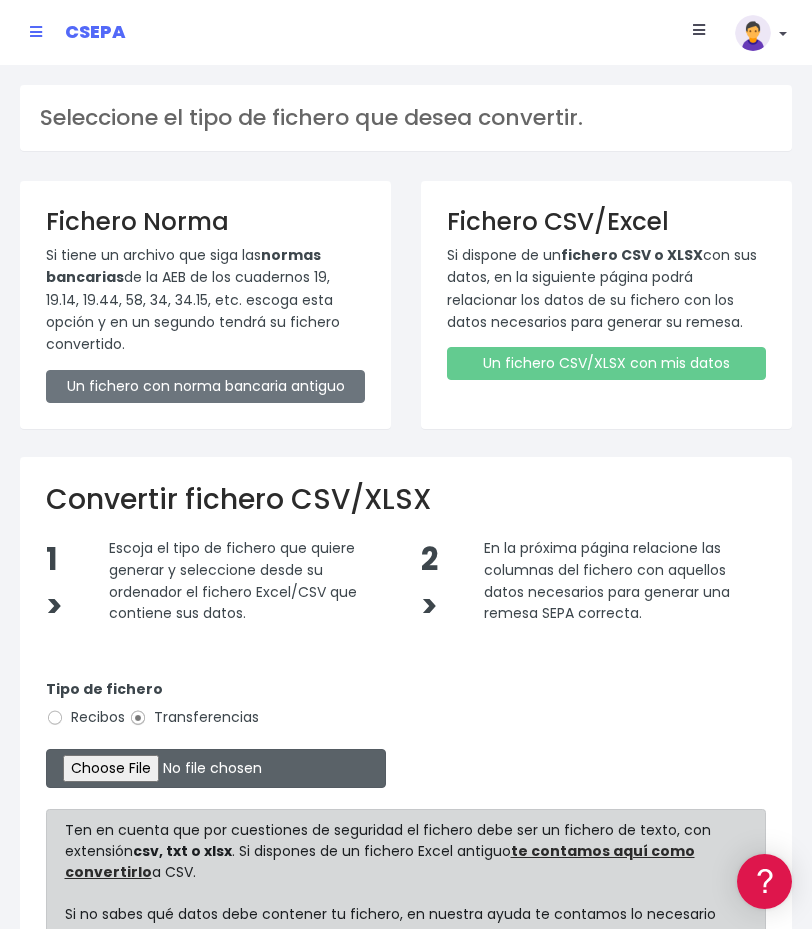 click at bounding box center [216, 768] 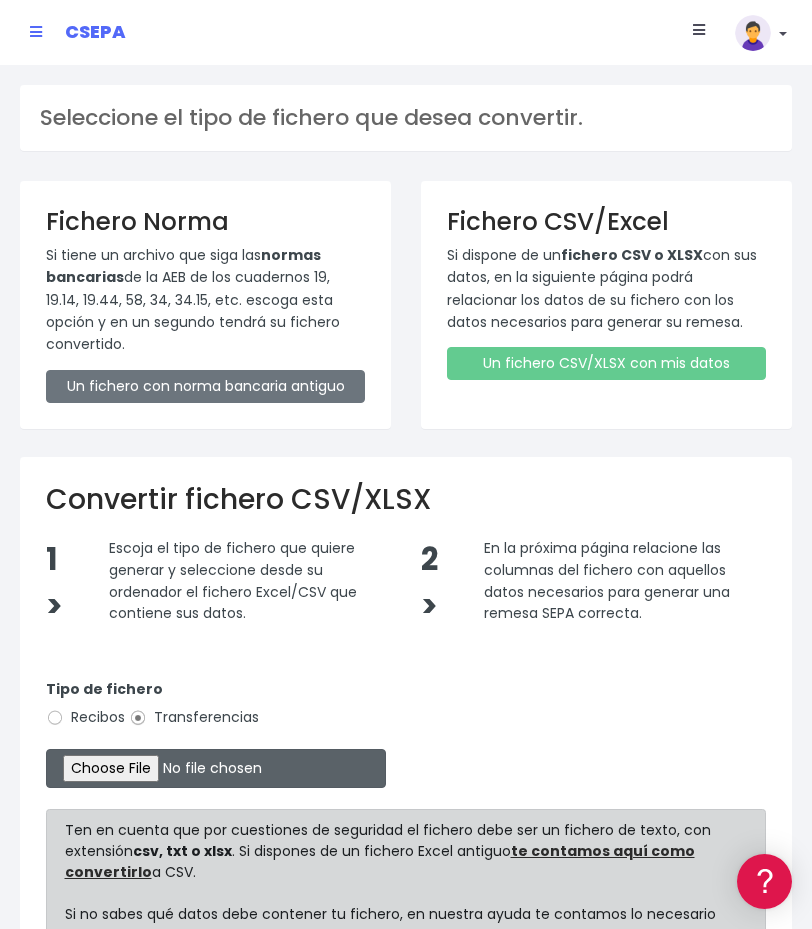 scroll, scrollTop: 208, scrollLeft: 0, axis: vertical 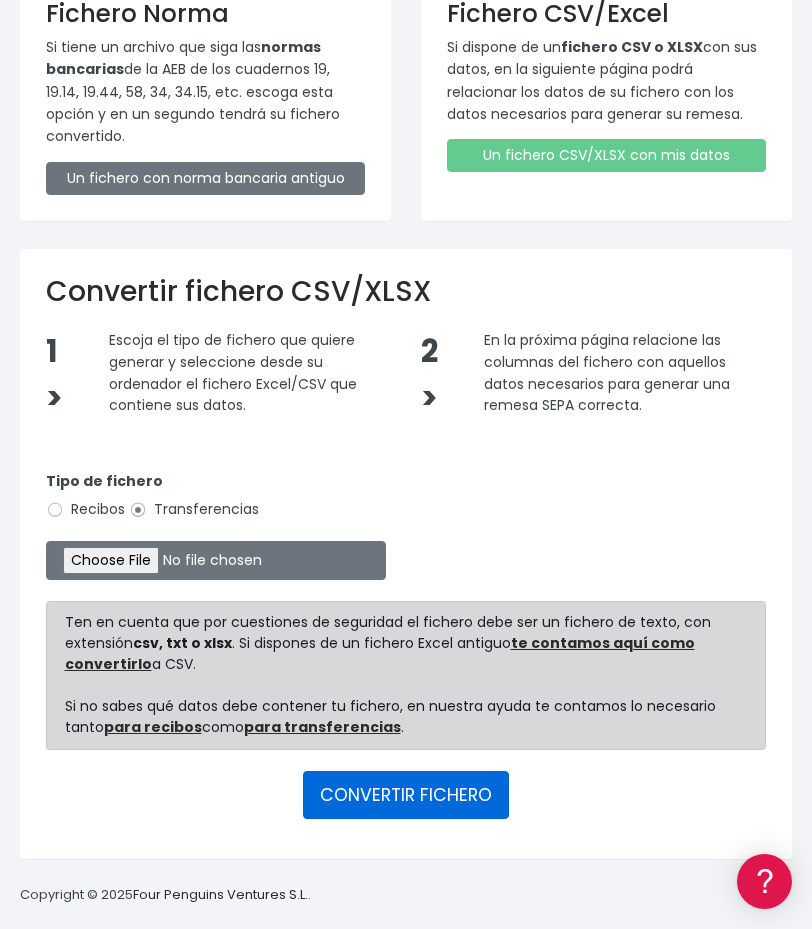 click on "CONVERTIR FICHERO" at bounding box center (406, 795) 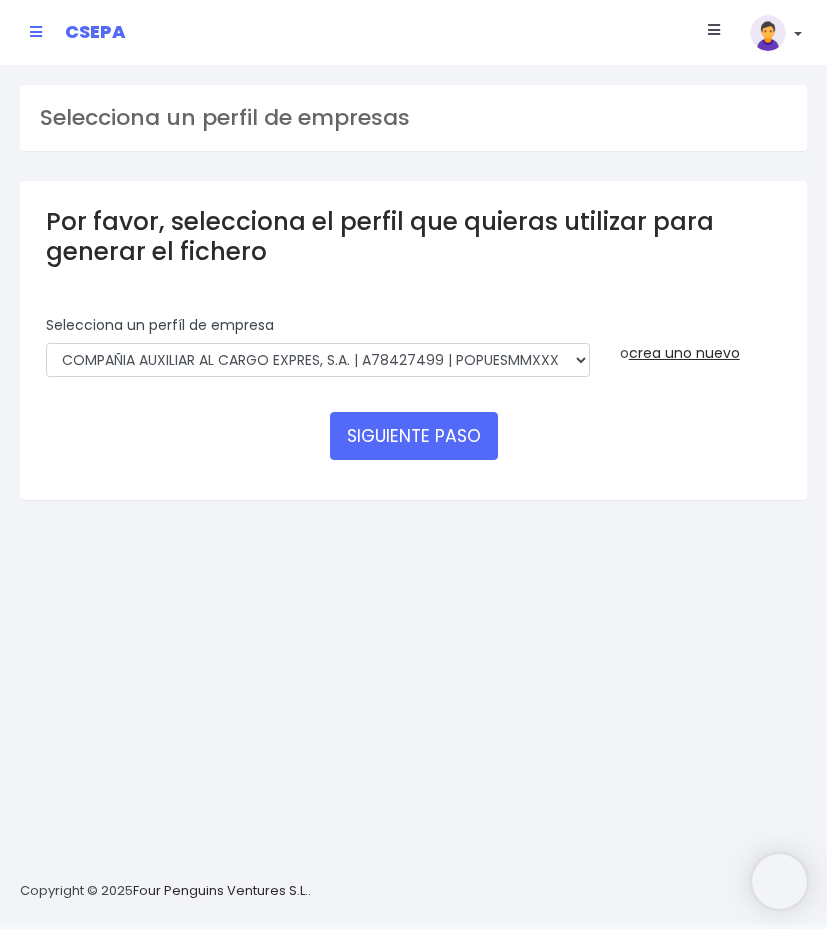 scroll, scrollTop: 0, scrollLeft: 0, axis: both 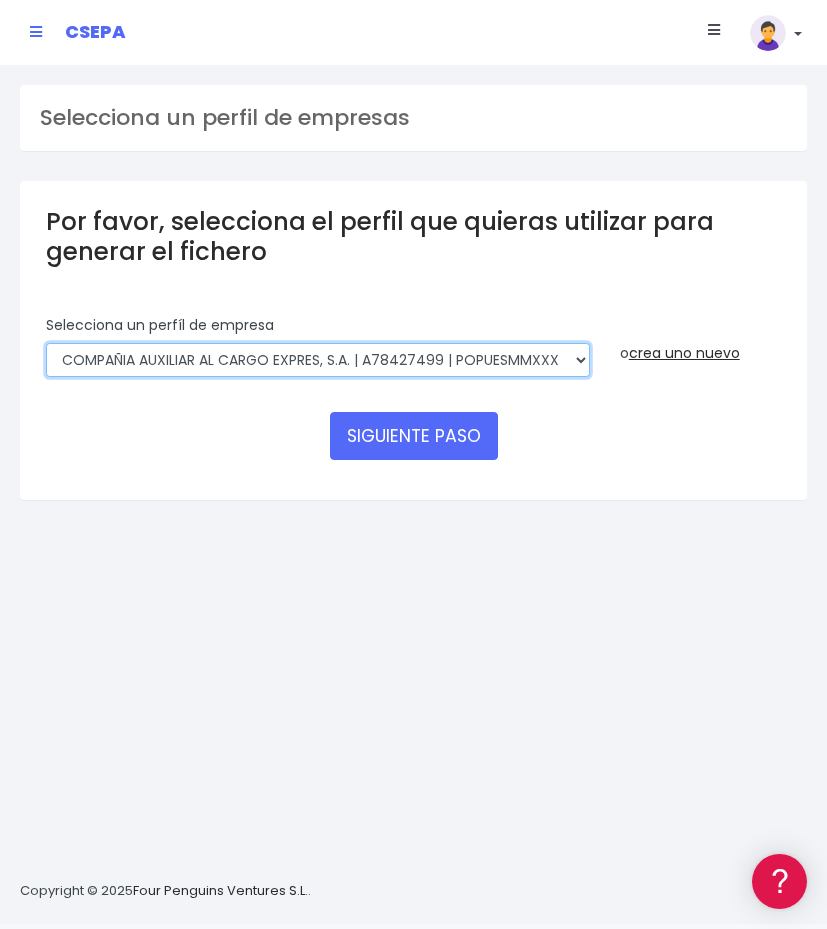click on "AUXILIAR LOGISTICA AEROPORTUARIA SA | A83337733 | POPUESMMXXX | ***63415
COMPAÑIA AUXILIAR AL CARGO EXPRES, S.A. | A78427499 | POPUESMMXXX | ***59101
AUXILIAR LOGISTICA AEROPORTUARIA SA | A83337733001 | POPUESMMXXX | ***63415
COMPANIA CACESA | A78427499000 | CAHMESMMXXX | ***00445
COMPANIA CACESA | A78427499000 | POPUESMMXXX | ***59101
COMPA?IA ALAER | A83337733000 | CAHMESMMXXX | ***00562
COMPA?IA ALAER | A83337733000 | POPUESMMXXX | ***63415
COMPAÑIA AUXILIAR AL CARGO EXPRESS SA |  | POPUESMMXXX | ***59101" at bounding box center [318, 360] 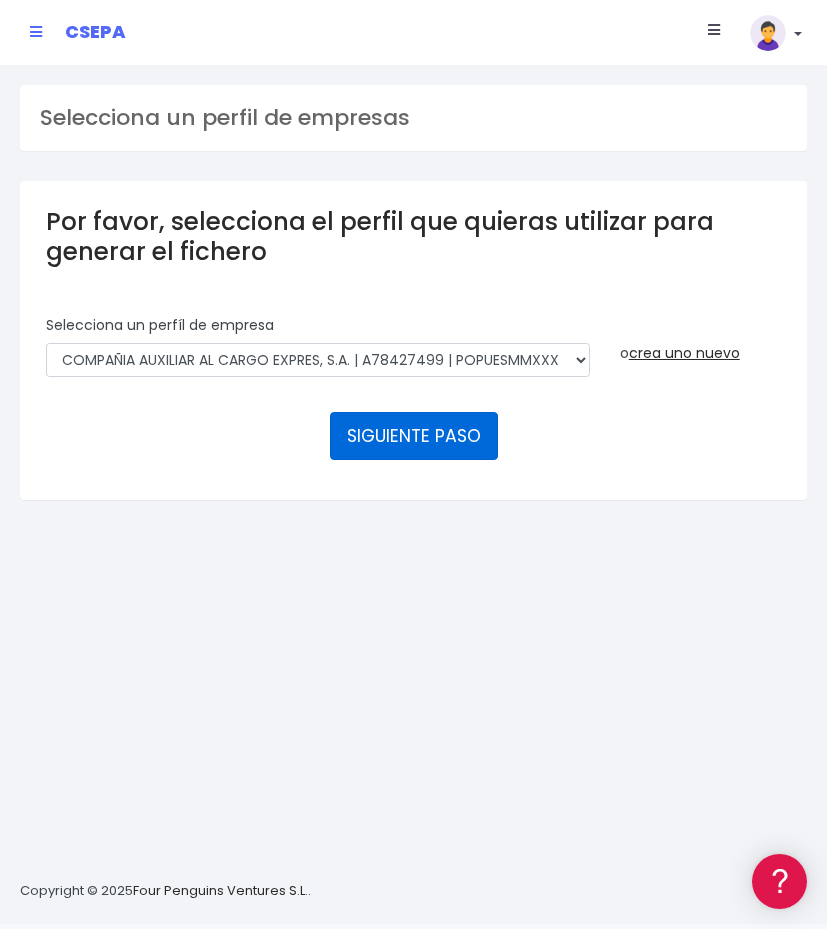 click on "SIGUIENTE PASO" at bounding box center [414, 436] 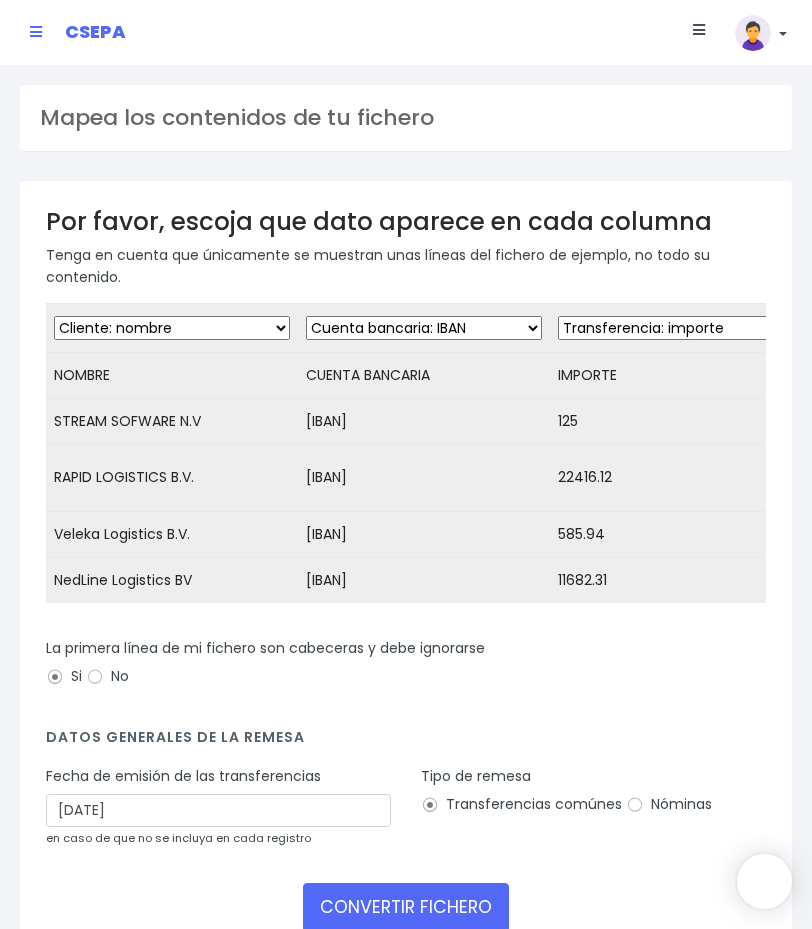 scroll, scrollTop: 0, scrollLeft: 0, axis: both 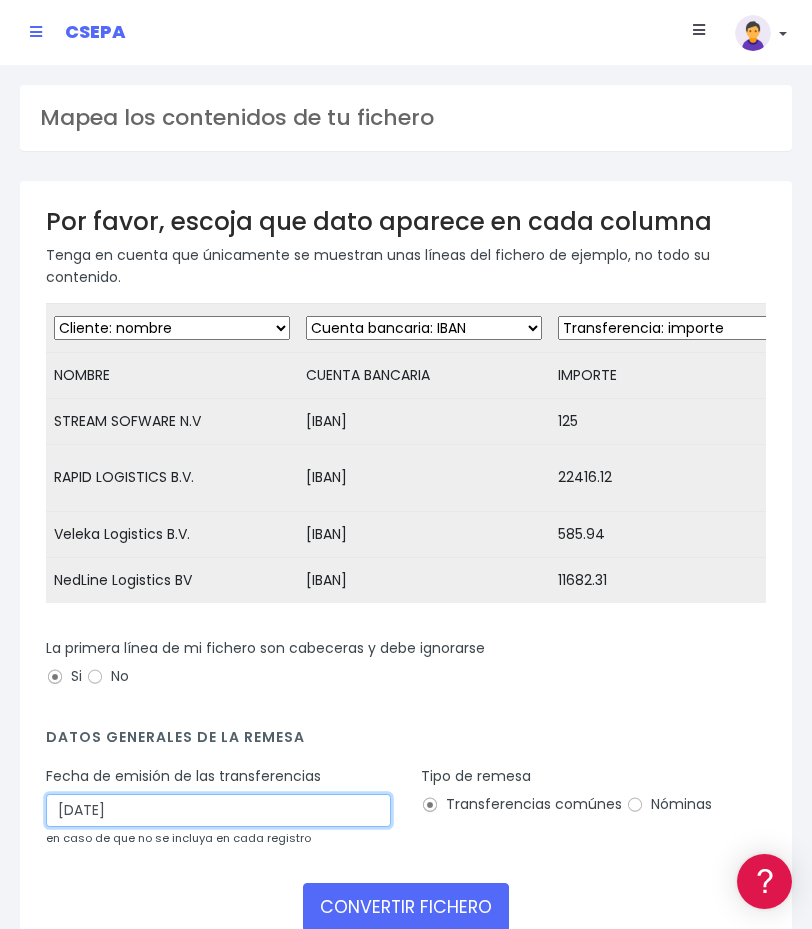 click on "10/08/2025" at bounding box center [218, 811] 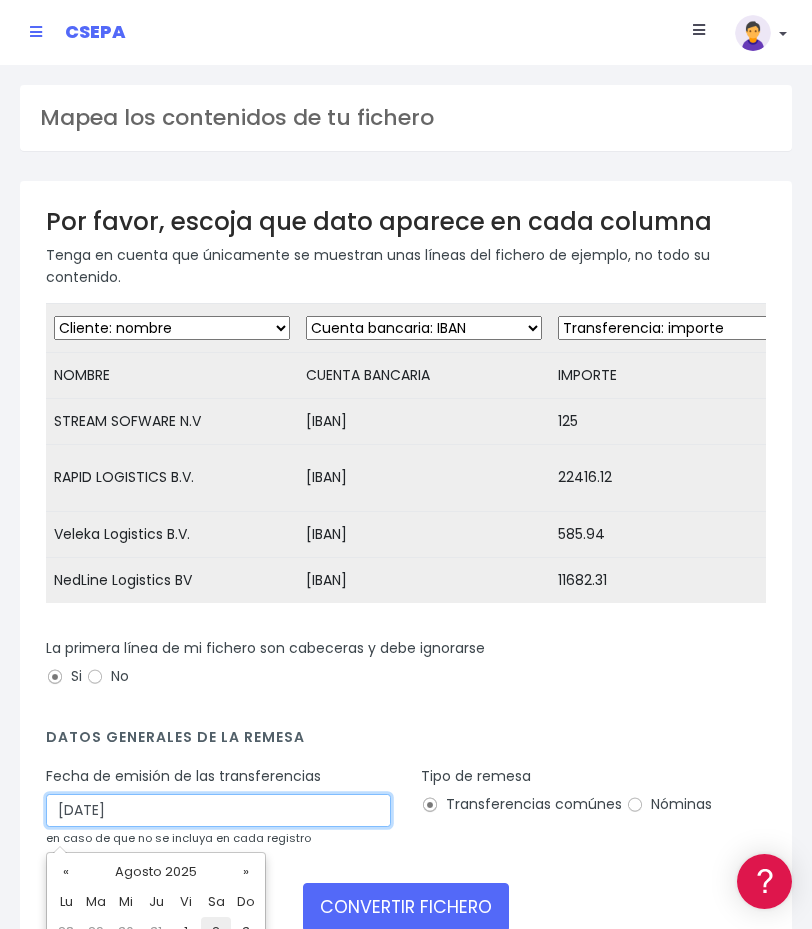 scroll, scrollTop: 173, scrollLeft: 0, axis: vertical 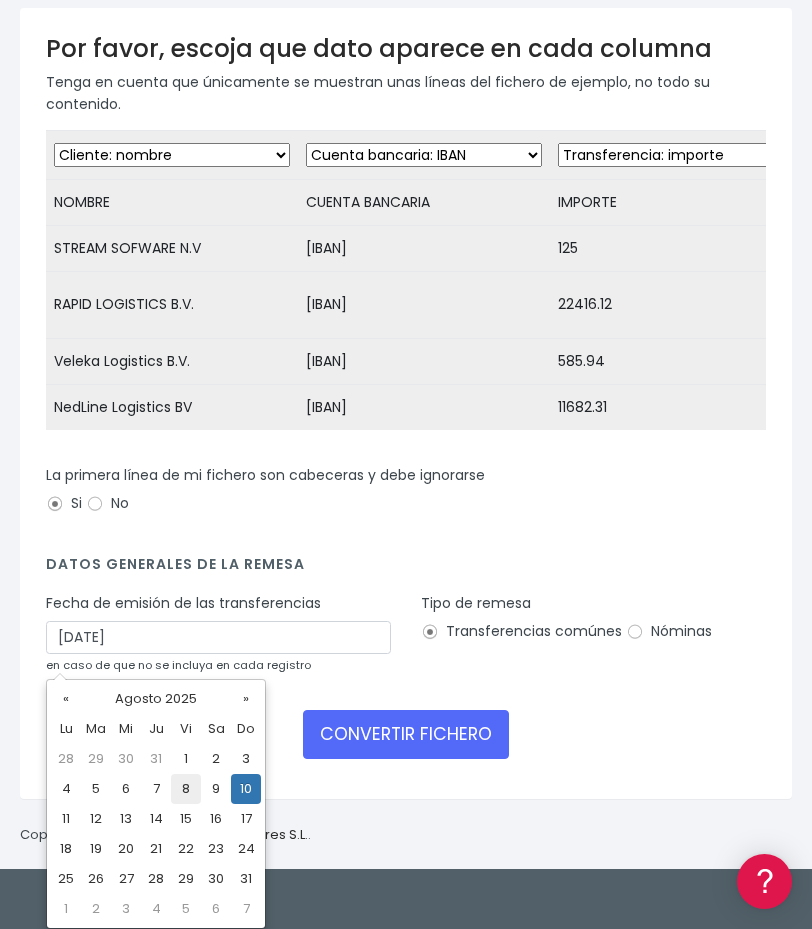 click on "8" at bounding box center (186, 789) 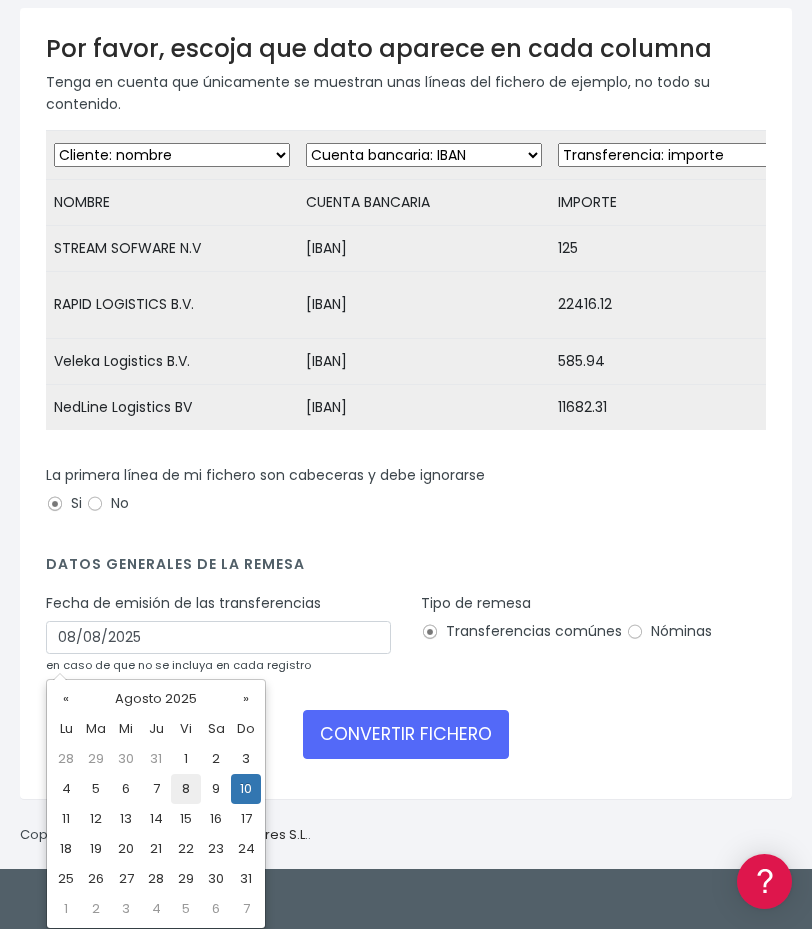 scroll, scrollTop: 128, scrollLeft: 0, axis: vertical 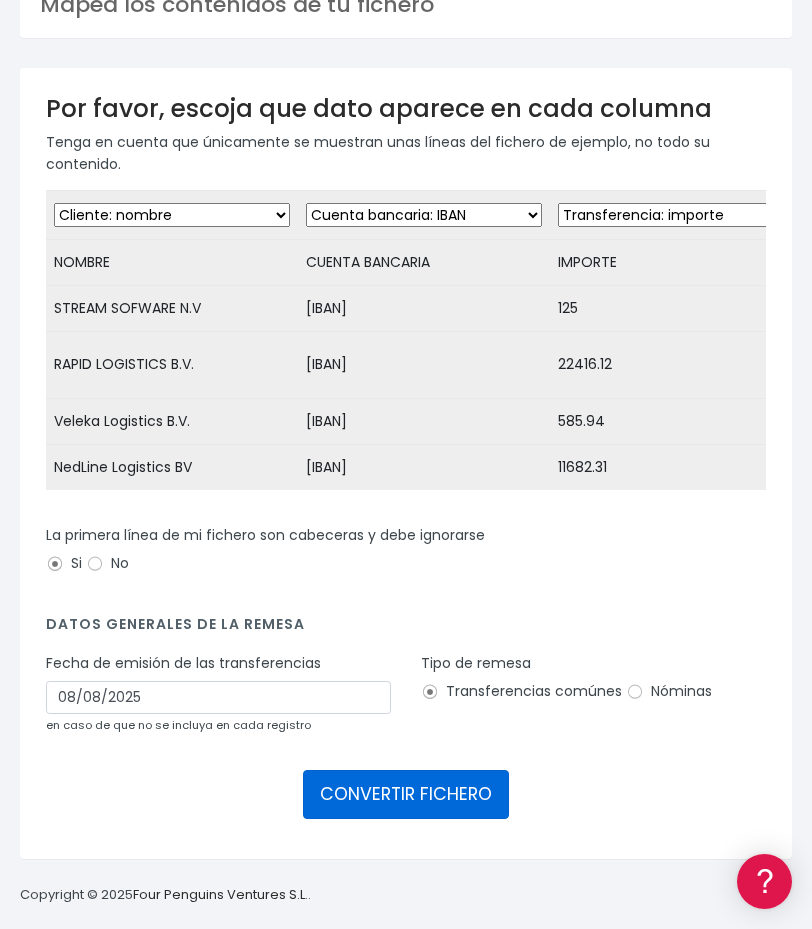 click on "CONVERTIR FICHERO" at bounding box center [406, 794] 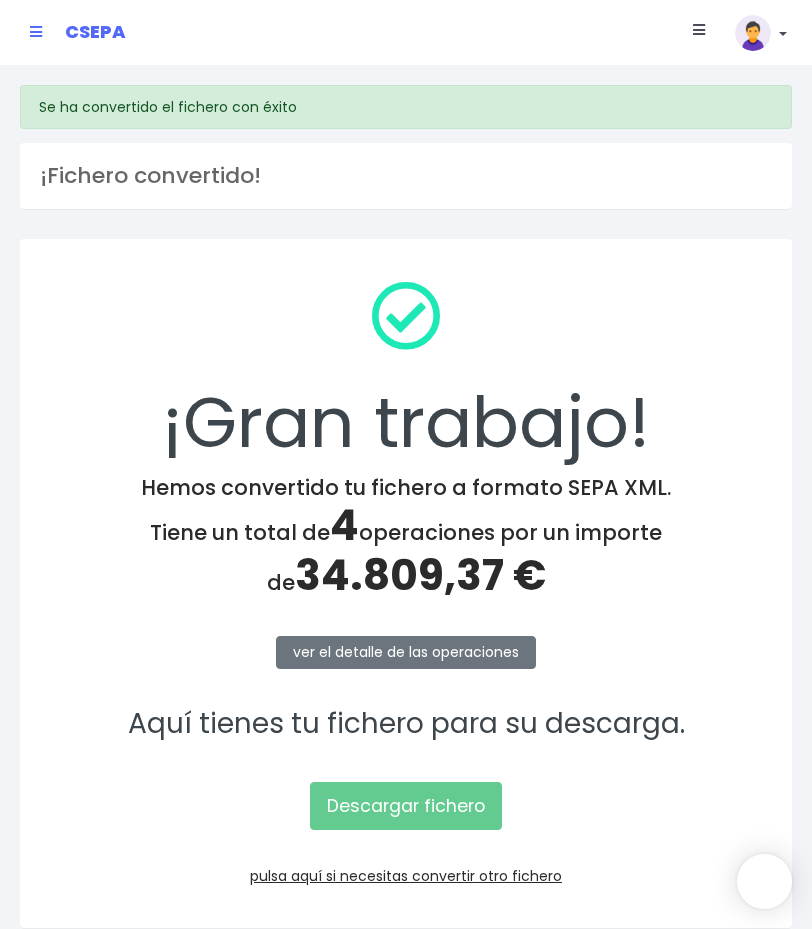 scroll, scrollTop: 0, scrollLeft: 0, axis: both 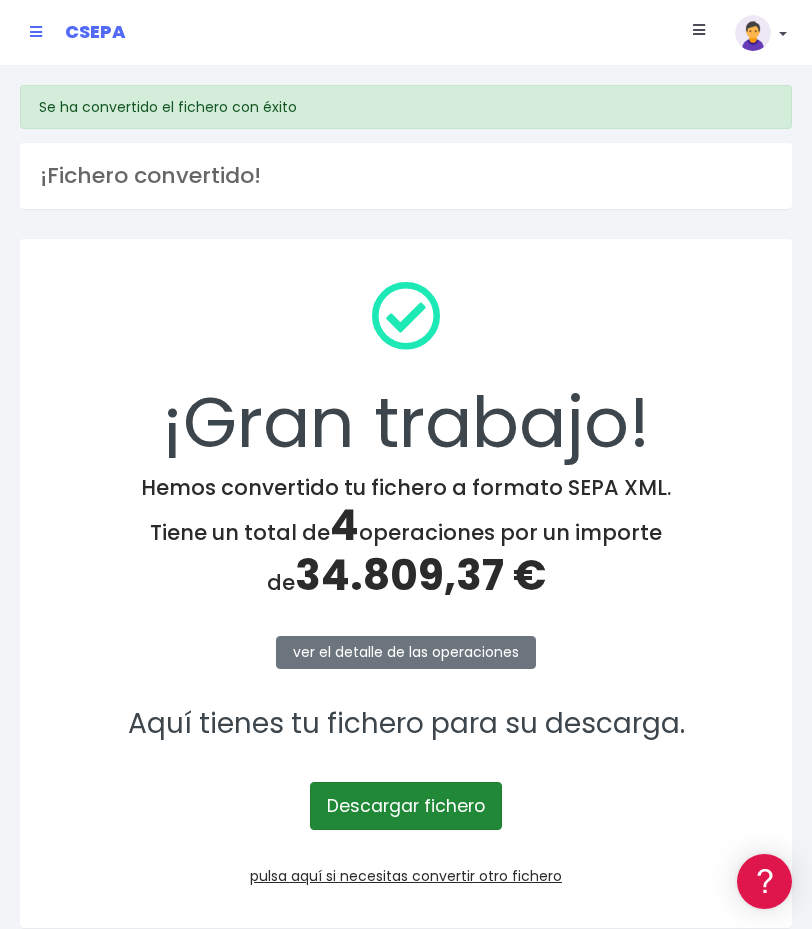 click on "Descargar fichero" at bounding box center [406, 806] 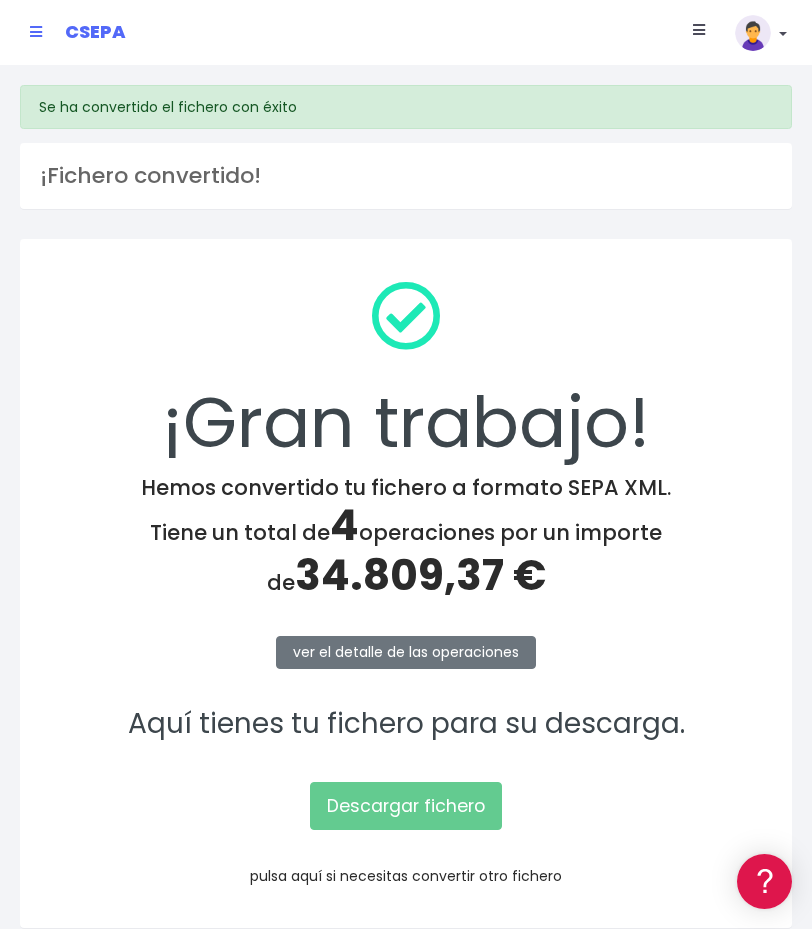 click on "pulsa aquí si necesitas convertir otro fichero" at bounding box center (406, 876) 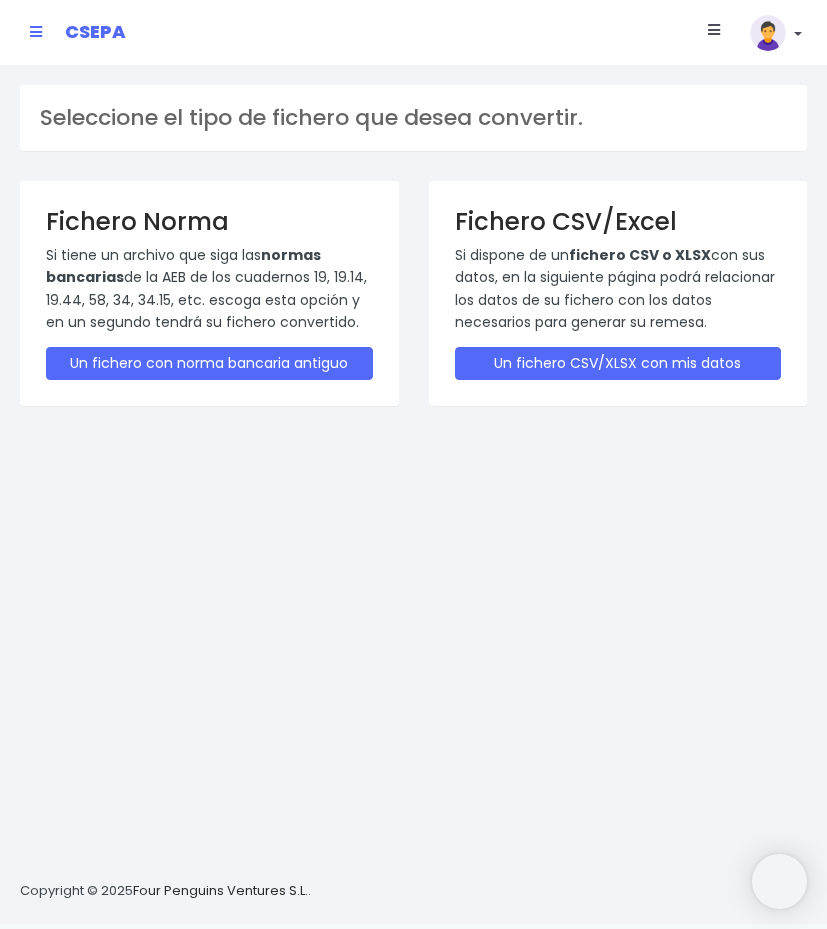 scroll, scrollTop: 0, scrollLeft: 0, axis: both 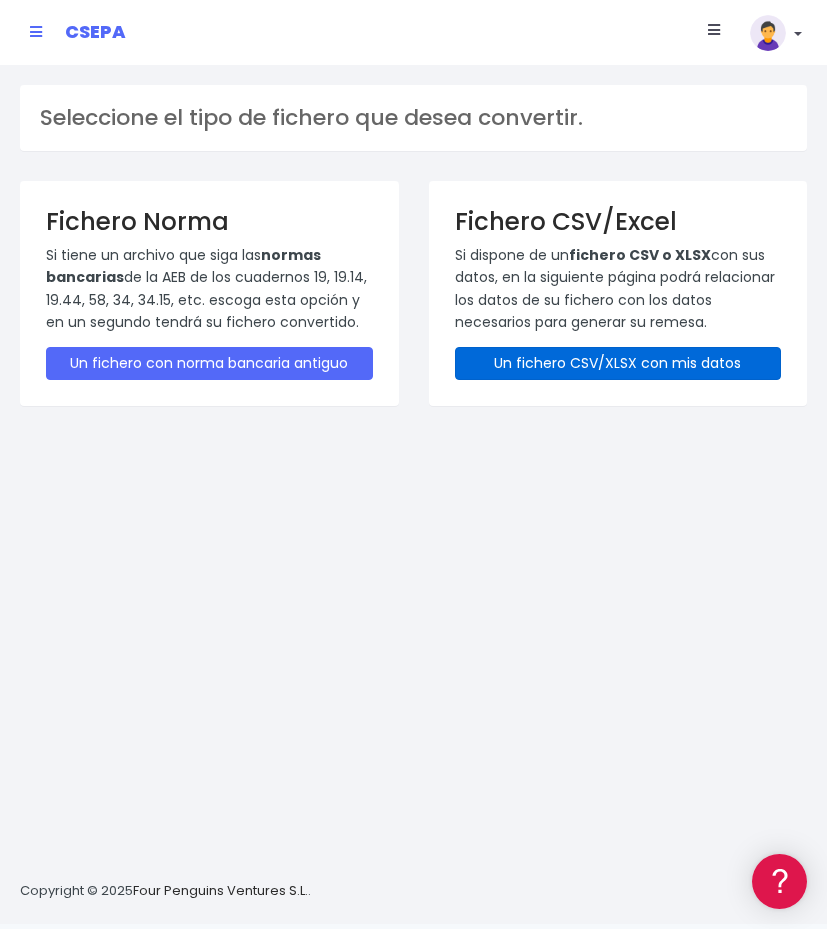 click on "Un fichero CSV/XLSX con mis datos" at bounding box center (618, 363) 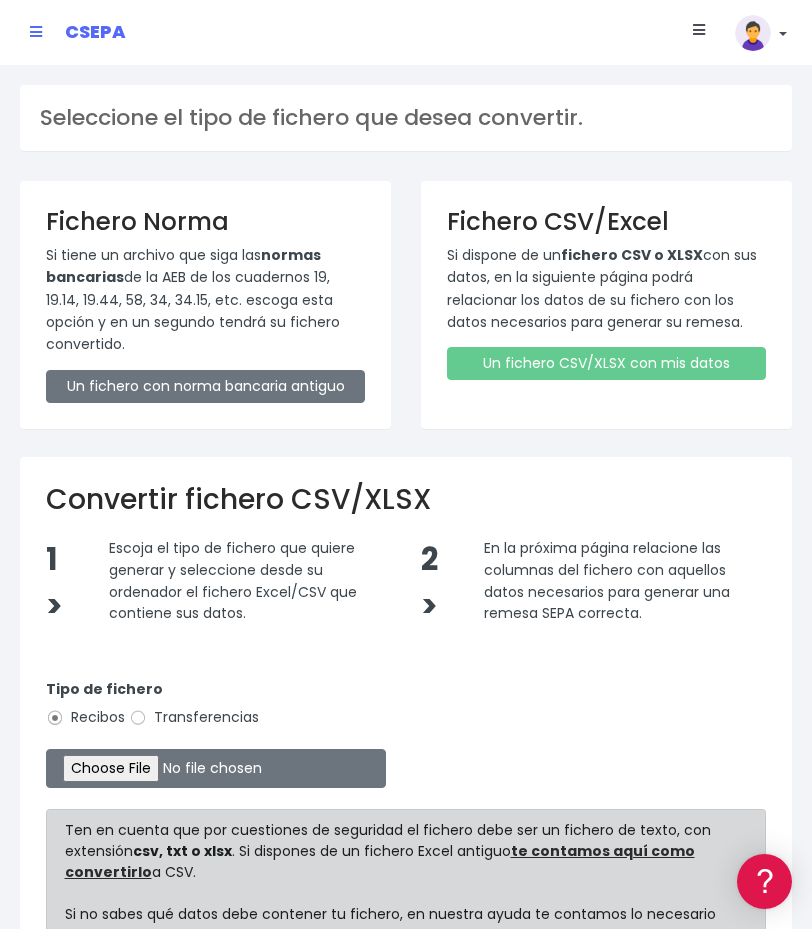 click on "Transferencias" at bounding box center (194, 717) 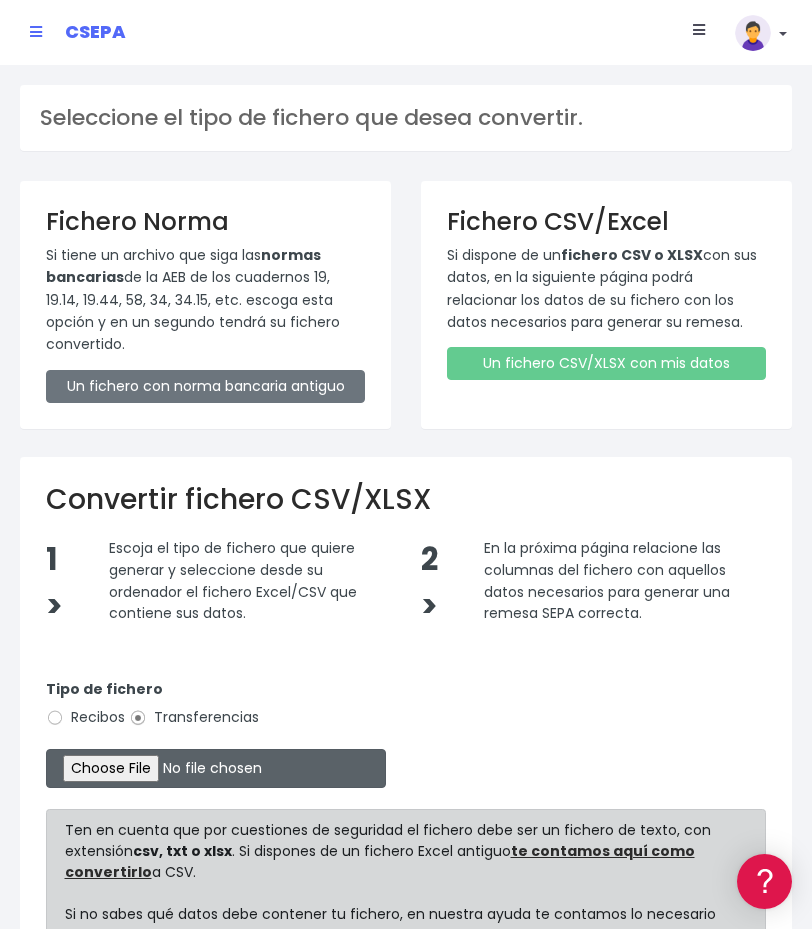 click at bounding box center (216, 768) 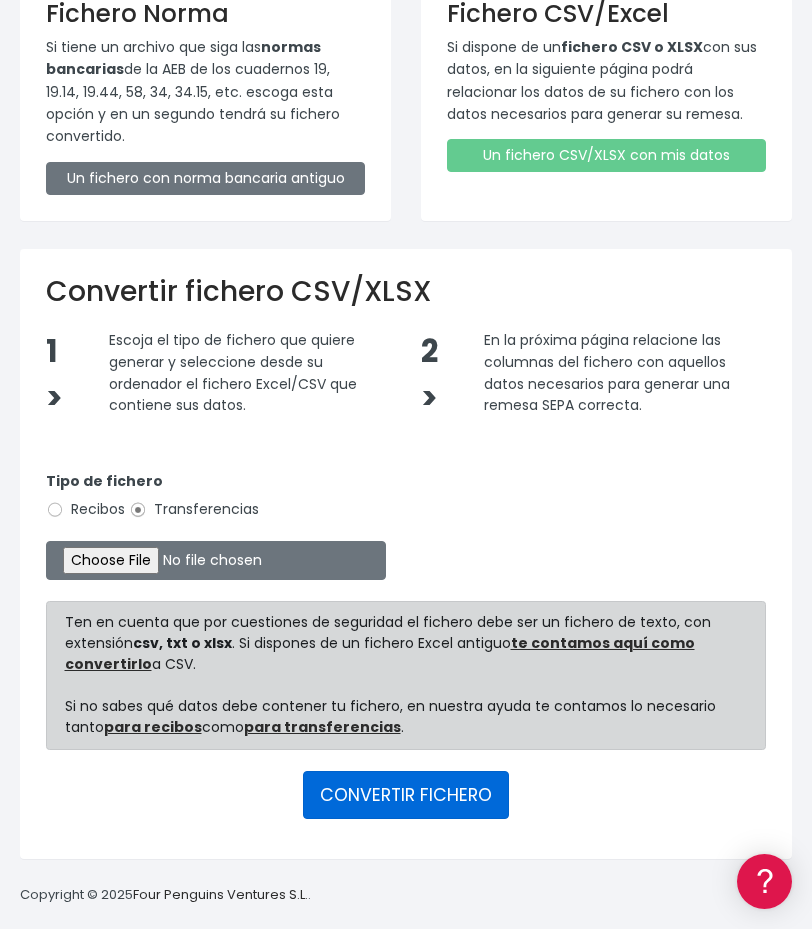 click on "CONVERTIR FICHERO" at bounding box center [406, 795] 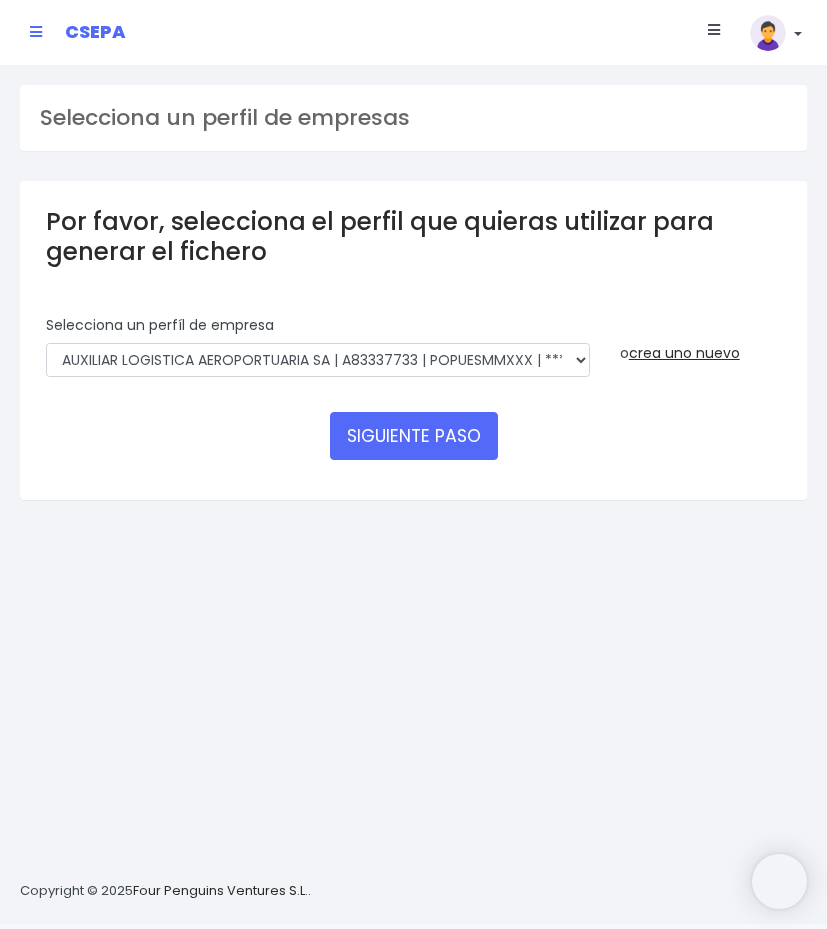 scroll, scrollTop: 0, scrollLeft: 0, axis: both 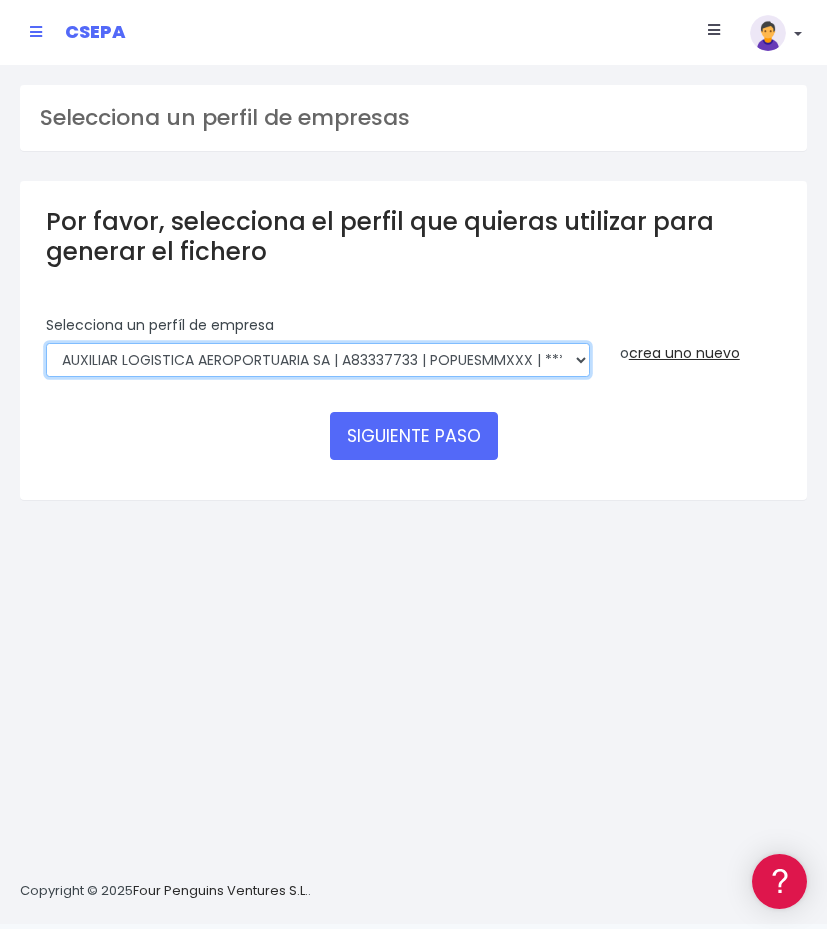 drag, startPoint x: 438, startPoint y: 359, endPoint x: 437, endPoint y: 372, distance: 13.038404 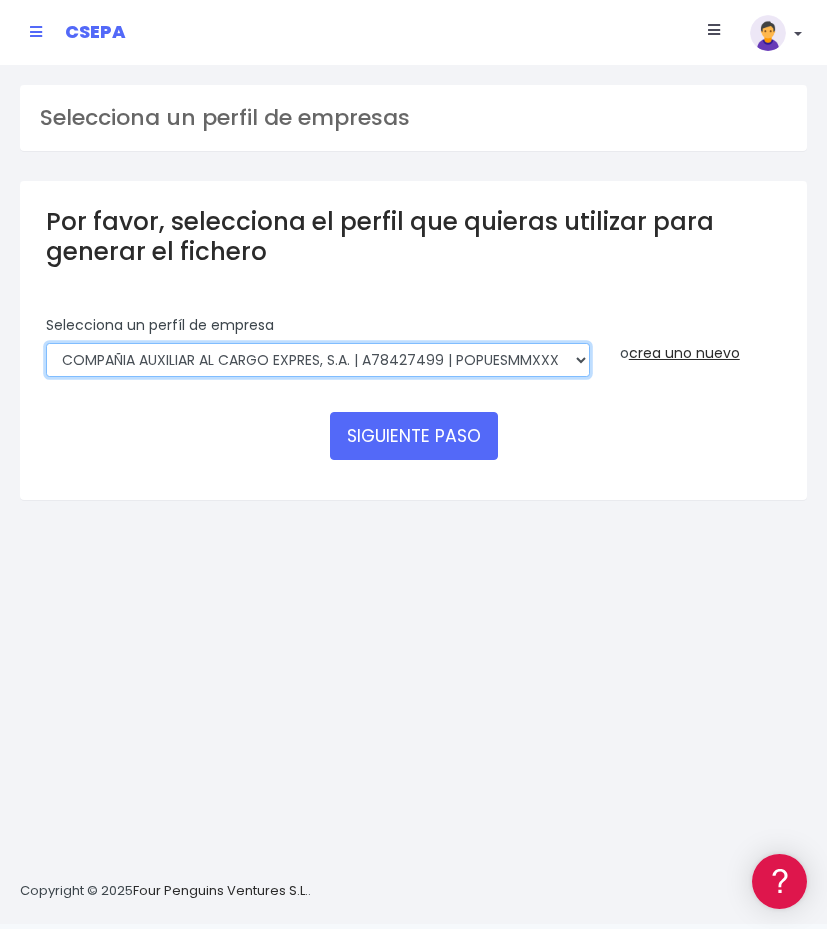 click on "AUXILIAR LOGISTICA AEROPORTUARIA SA | A83337733 | POPUESMMXXX | ***63415
COMPAÑIA AUXILIAR AL CARGO EXPRES, S.A. | A78427499 | POPUESMMXXX | ***59101
AUXILIAR LOGISTICA AEROPORTUARIA SA | A83337733001 | POPUESMMXXX | ***63415
COMPANIA CACESA | A78427499000 | CAHMESMMXXX | ***00445
COMPANIA CACESA | A78427499000 | POPUESMMXXX | ***59101
COMPA?IA ALAER | A83337733000 | CAHMESMMXXX | ***00562
COMPA?IA ALAER | A83337733000 | POPUESMMXXX | ***63415
COMPAÑIA AUXILIAR AL CARGO EXPRESS SA |  | POPUESMMXXX | ***59101" at bounding box center (318, 360) 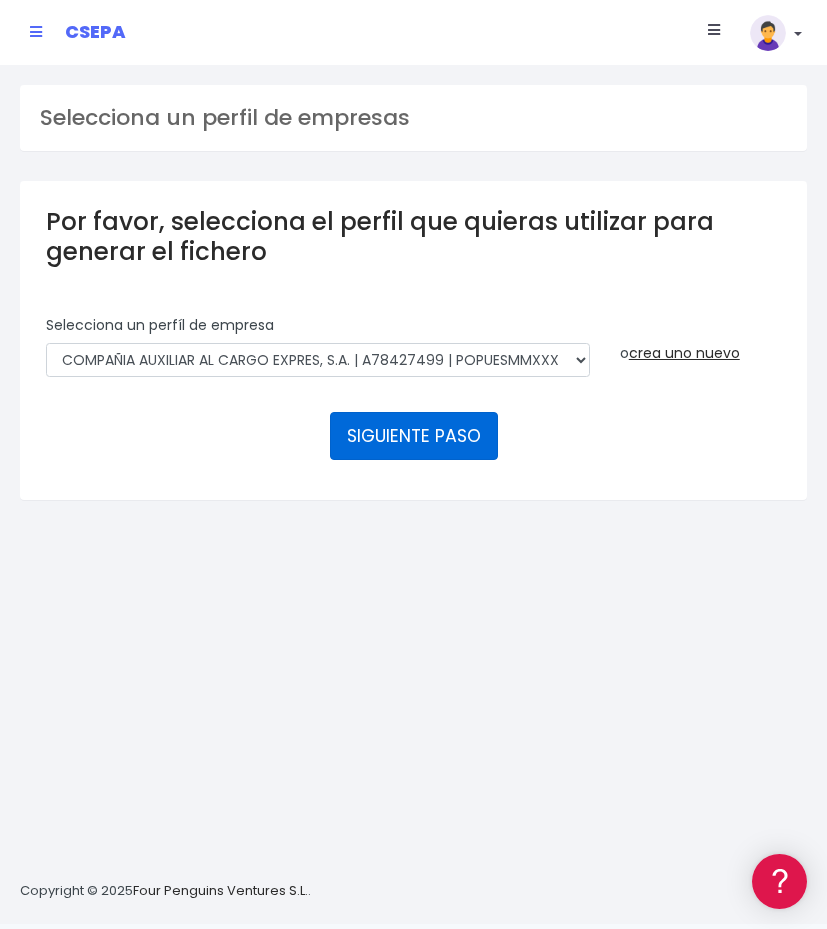 click on "SIGUIENTE PASO" at bounding box center [414, 436] 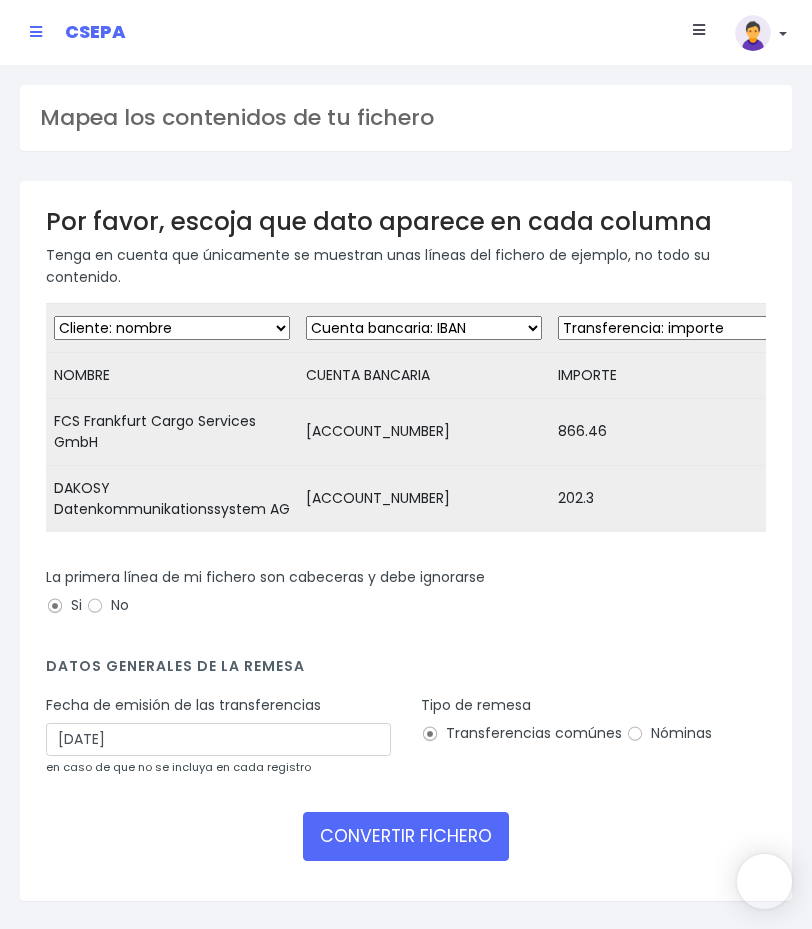 scroll, scrollTop: 0, scrollLeft: 0, axis: both 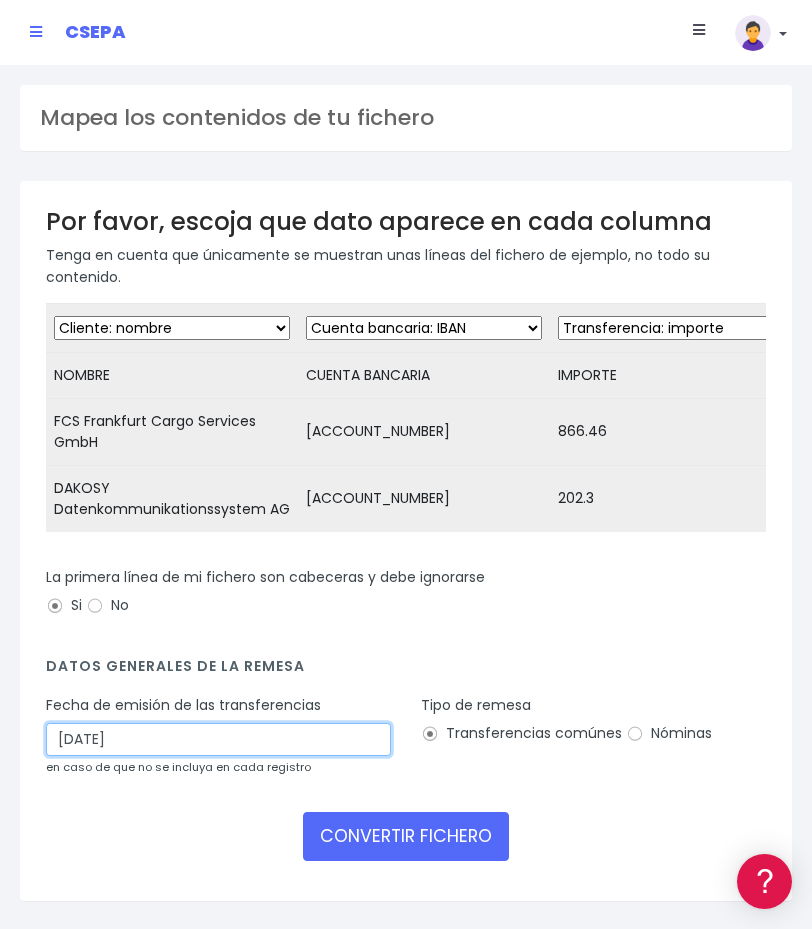 click on "[DATE]" at bounding box center [218, 740] 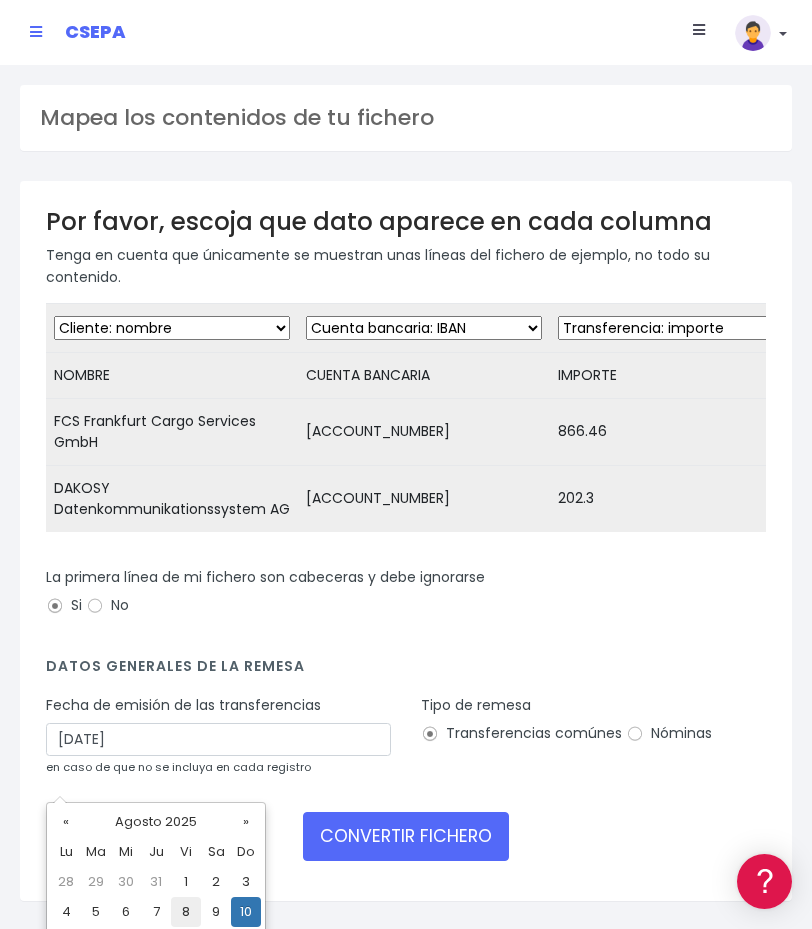 click on "8" at bounding box center [186, 912] 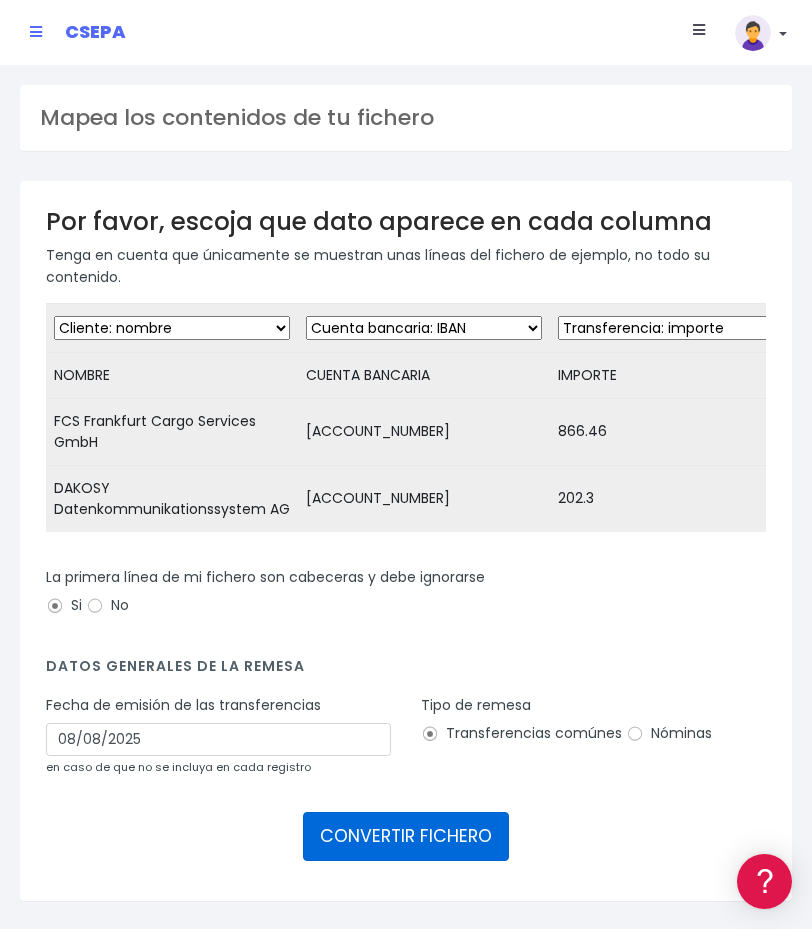 click on "CONVERTIR FICHERO" at bounding box center [406, 836] 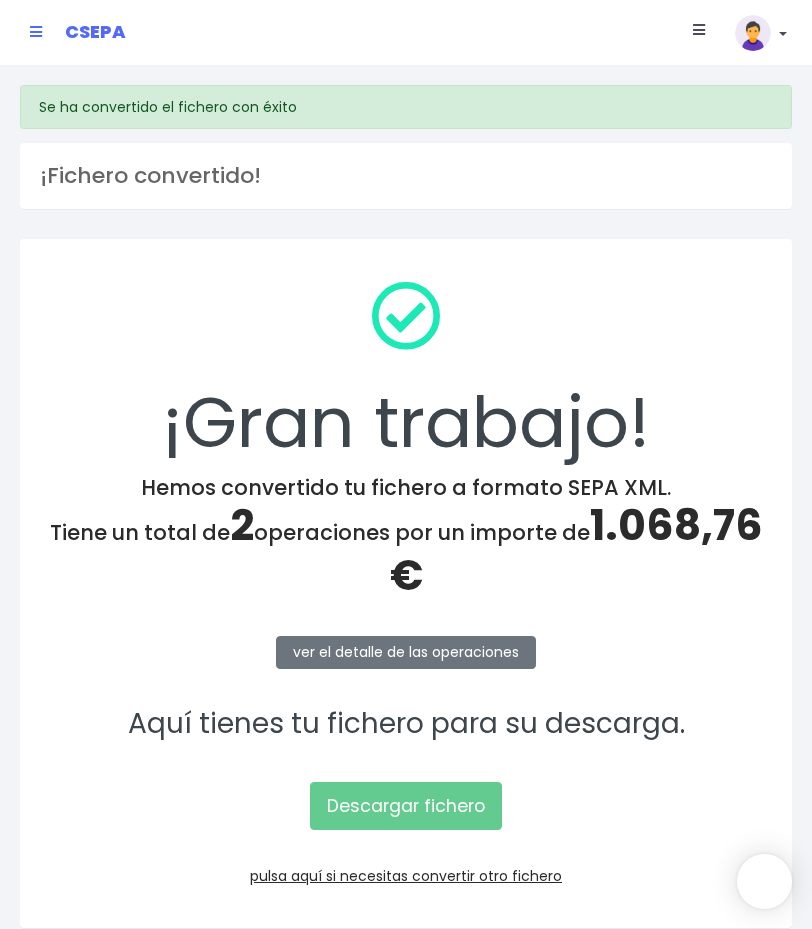 scroll, scrollTop: 0, scrollLeft: 0, axis: both 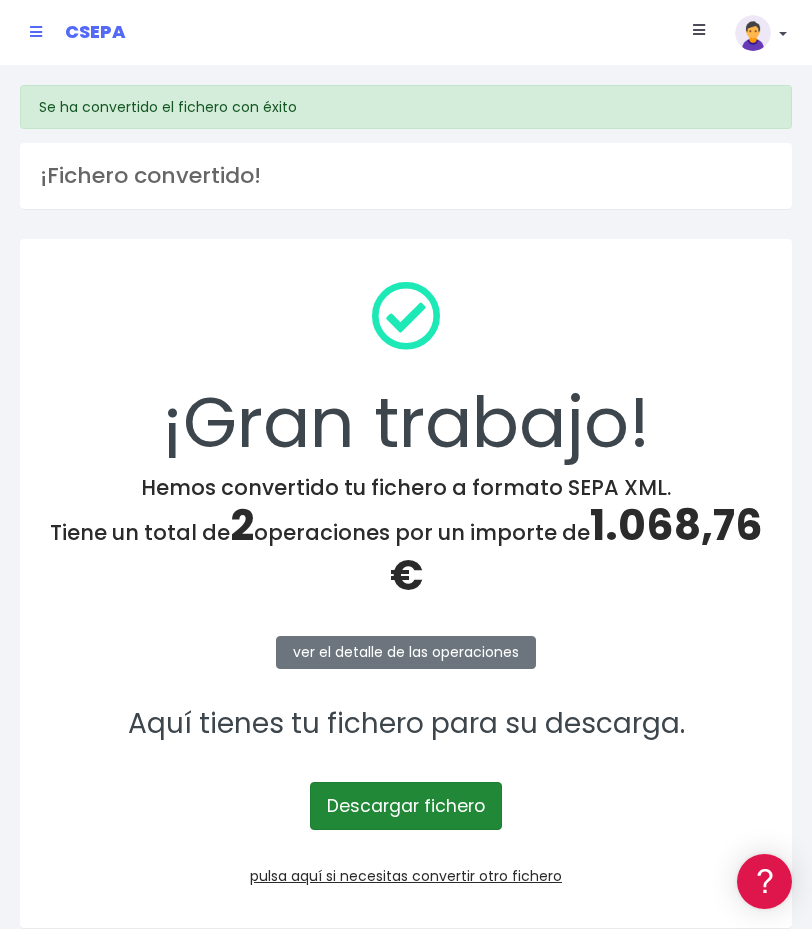 click on "Descargar fichero" at bounding box center [406, 806] 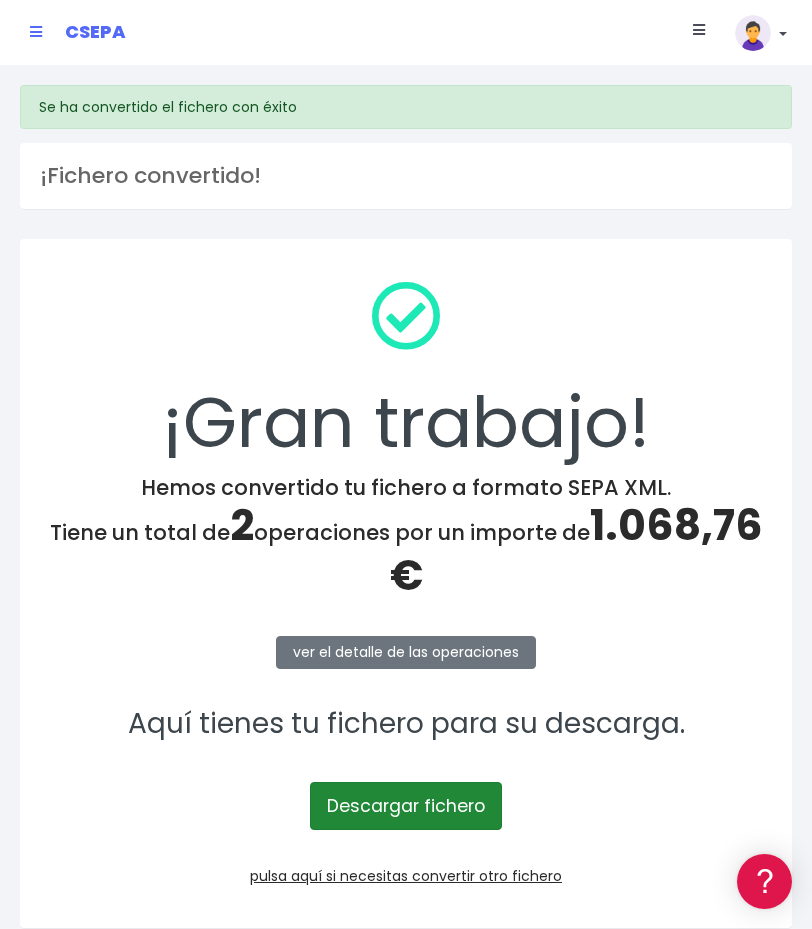 scroll, scrollTop: 69, scrollLeft: 0, axis: vertical 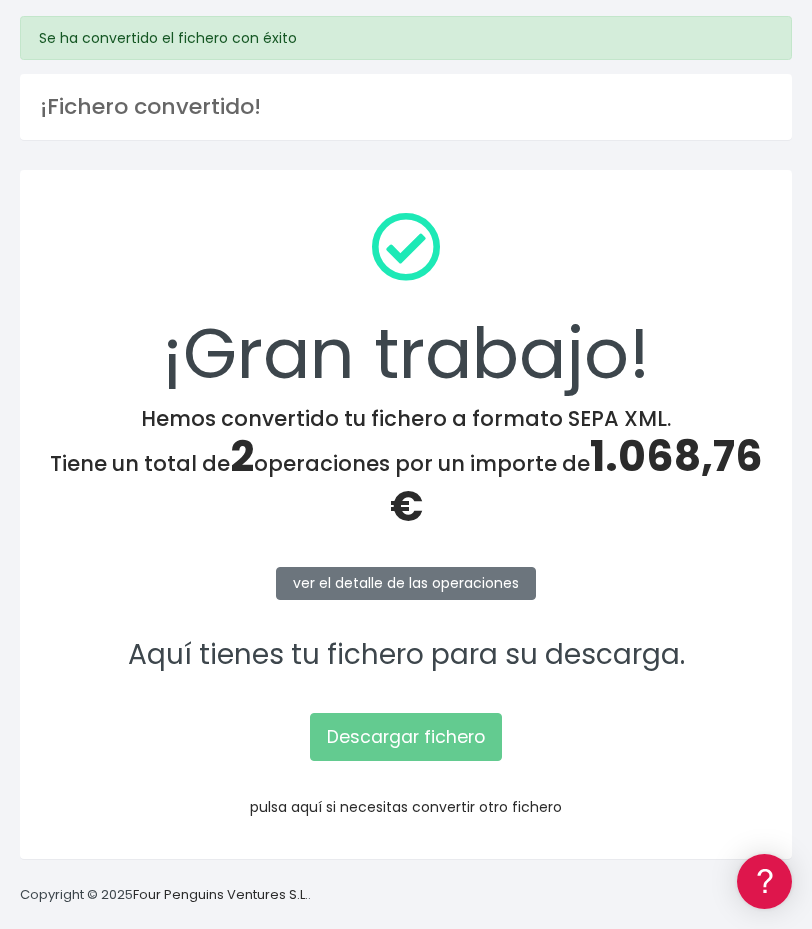 click on "pulsa aquí si necesitas convertir otro fichero" at bounding box center (406, 807) 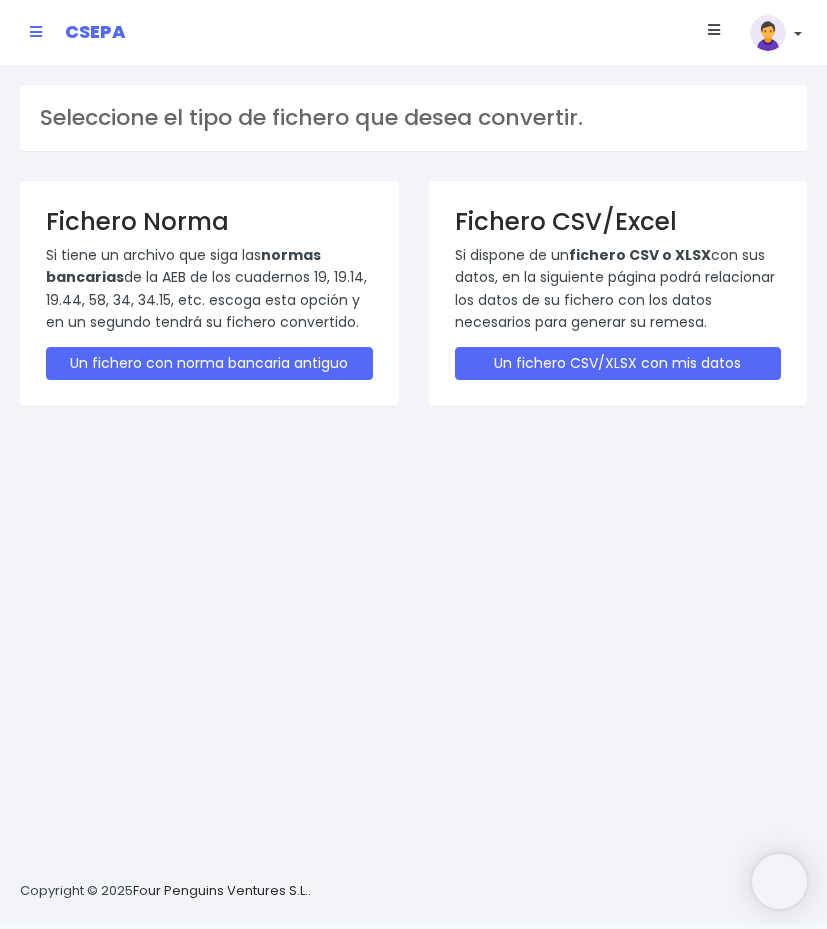 scroll, scrollTop: 0, scrollLeft: 0, axis: both 